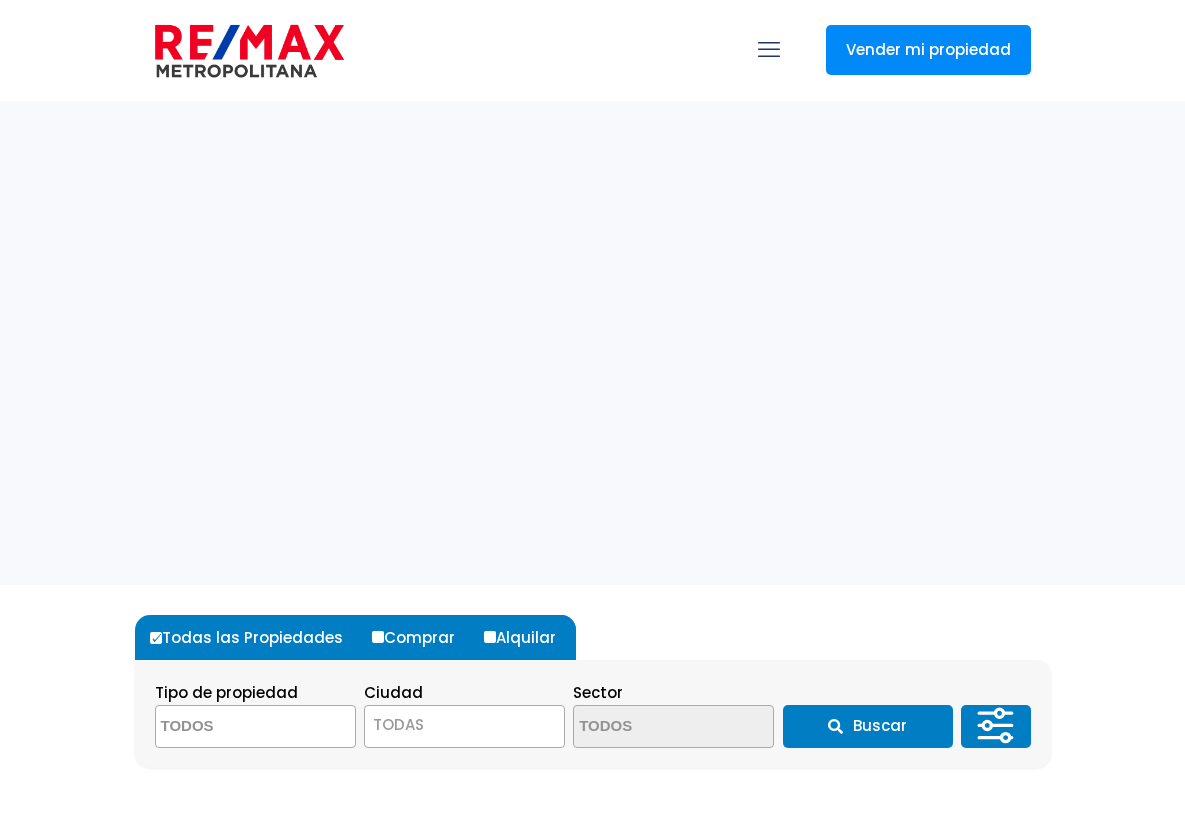select 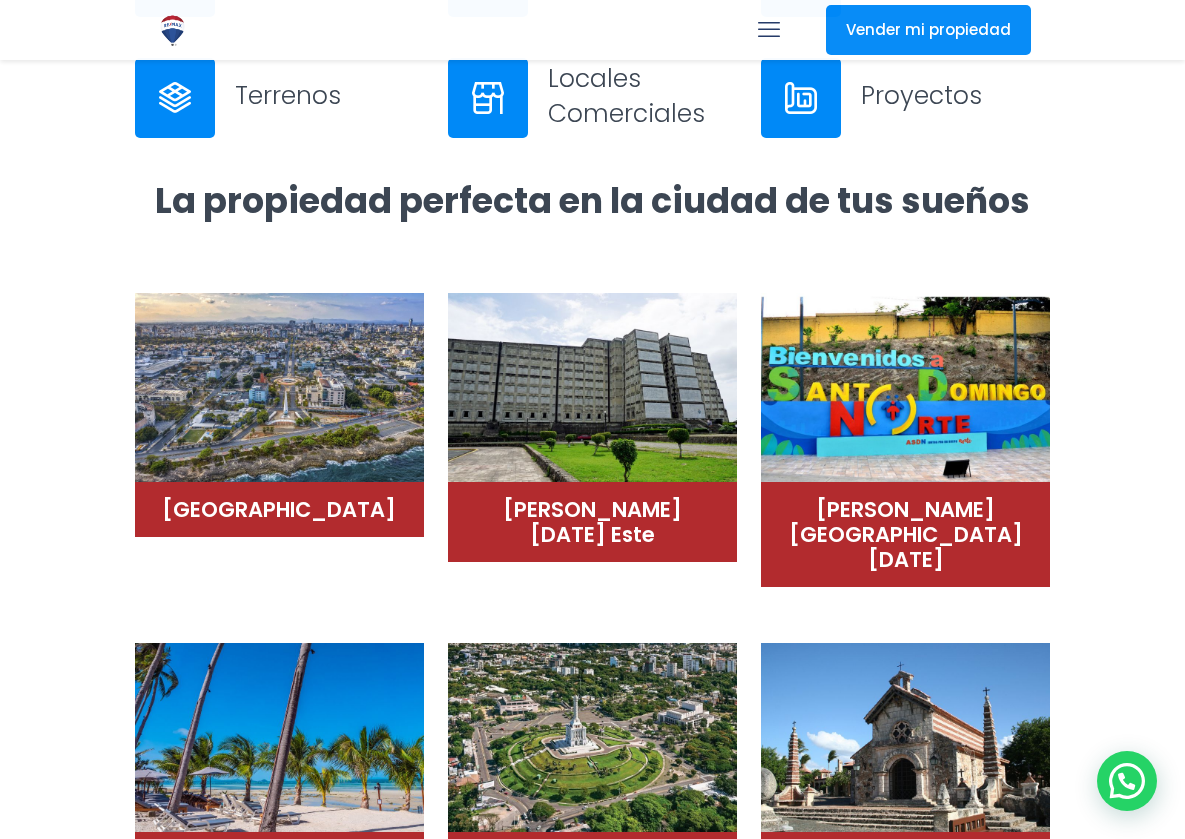 scroll, scrollTop: 1095, scrollLeft: 0, axis: vertical 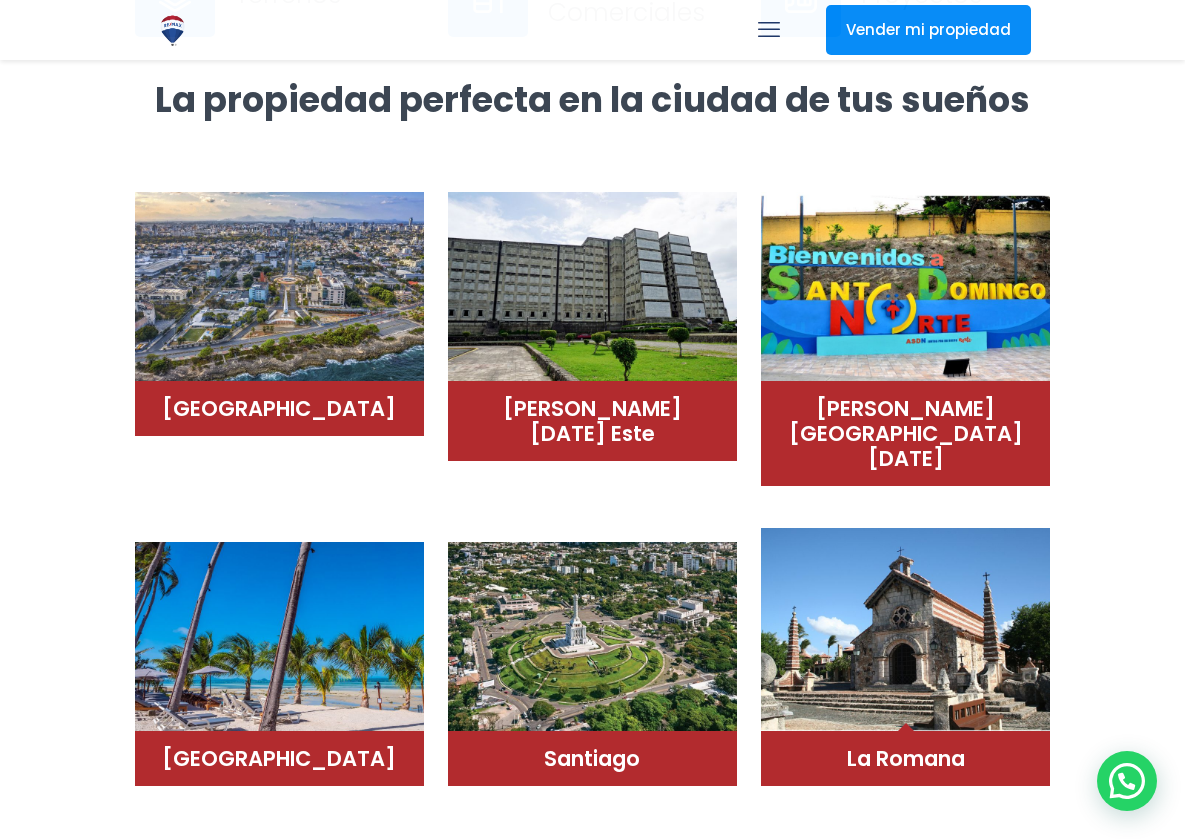 click at bounding box center (905, 630) 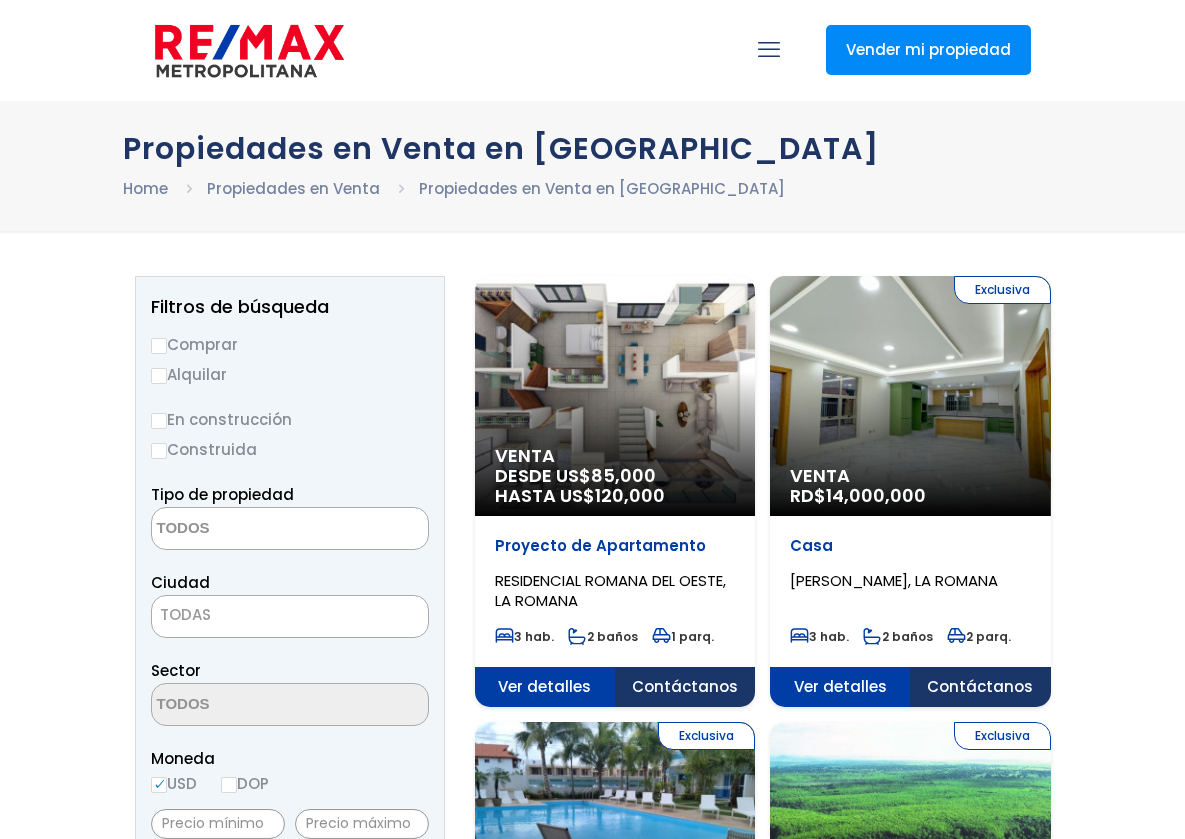 select 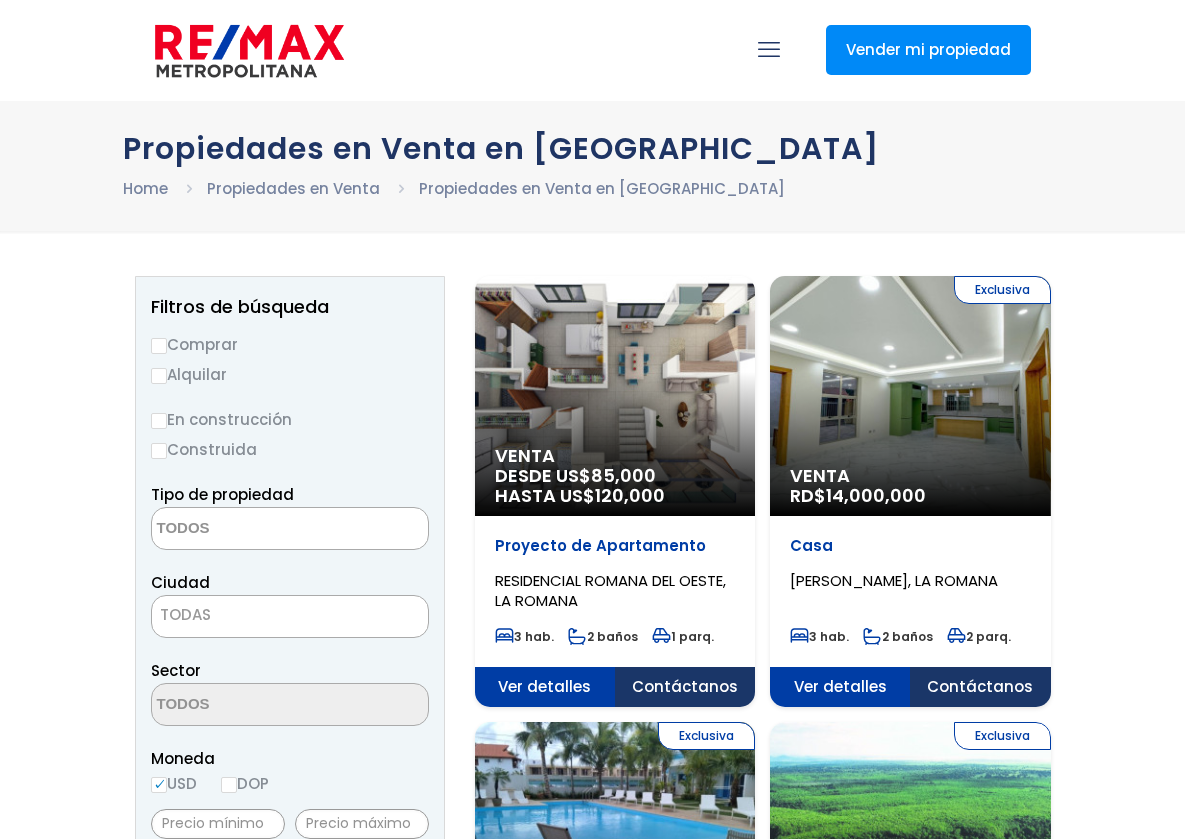 scroll, scrollTop: 0, scrollLeft: 0, axis: both 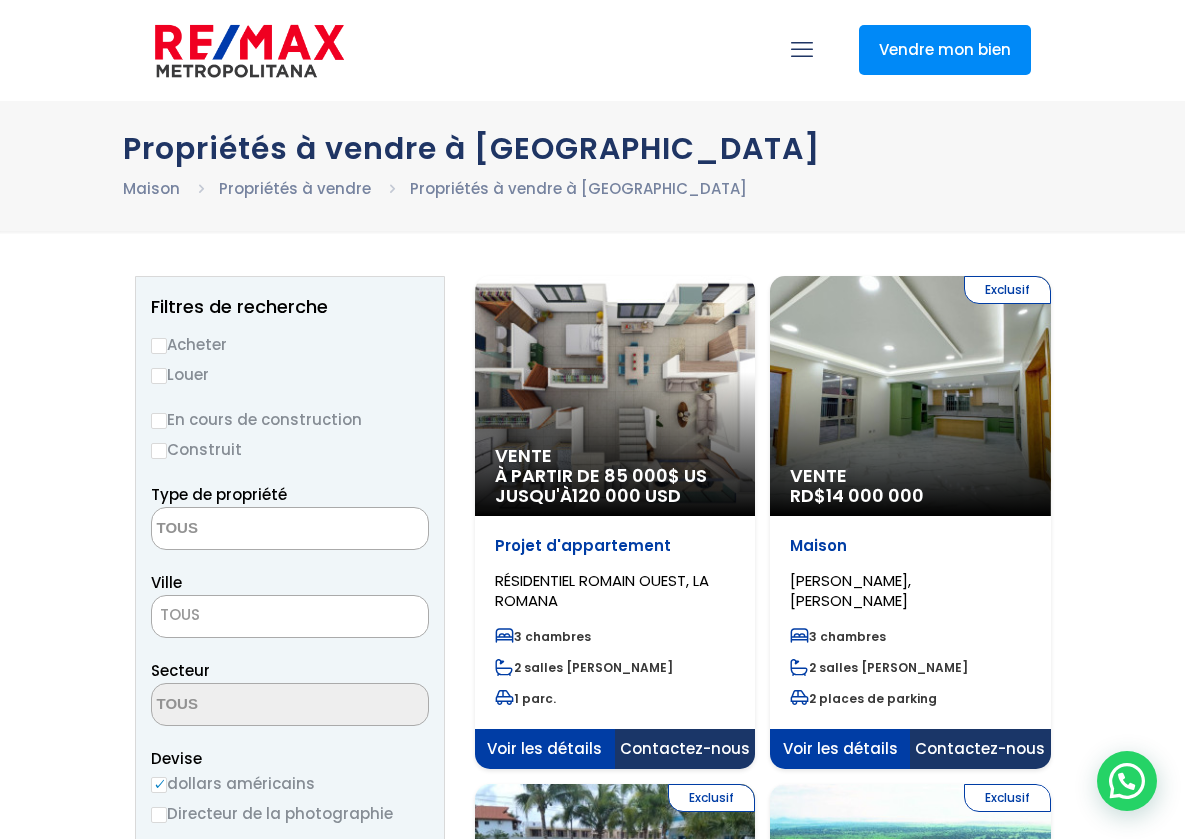 click at bounding box center (802, 49) 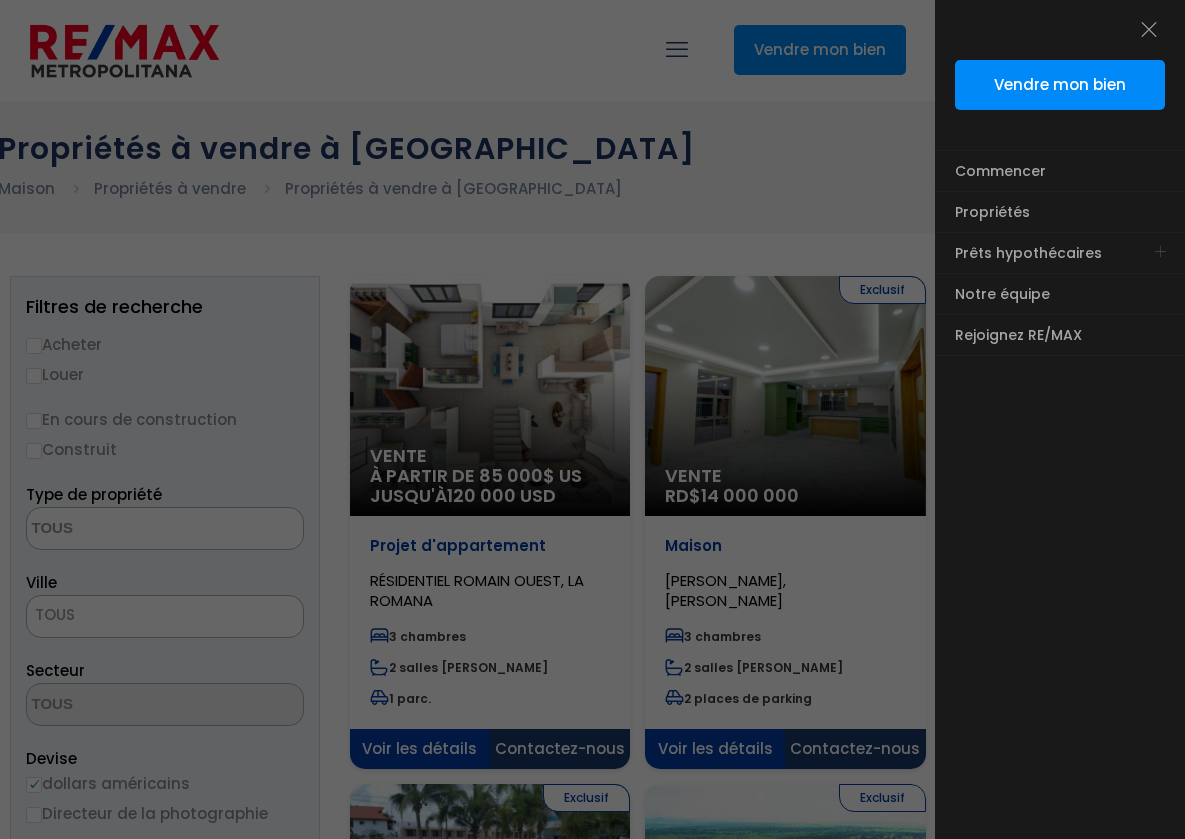 click at bounding box center [592, 503] 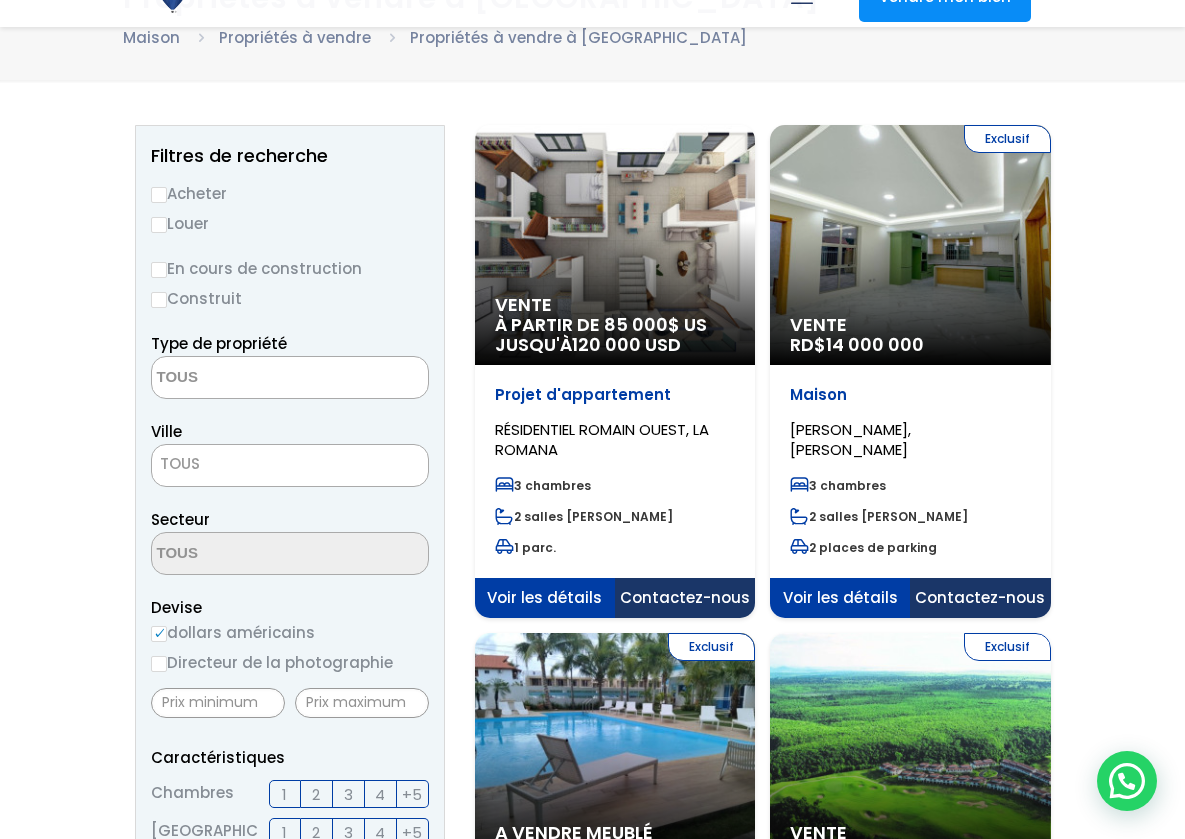 scroll, scrollTop: 174, scrollLeft: 0, axis: vertical 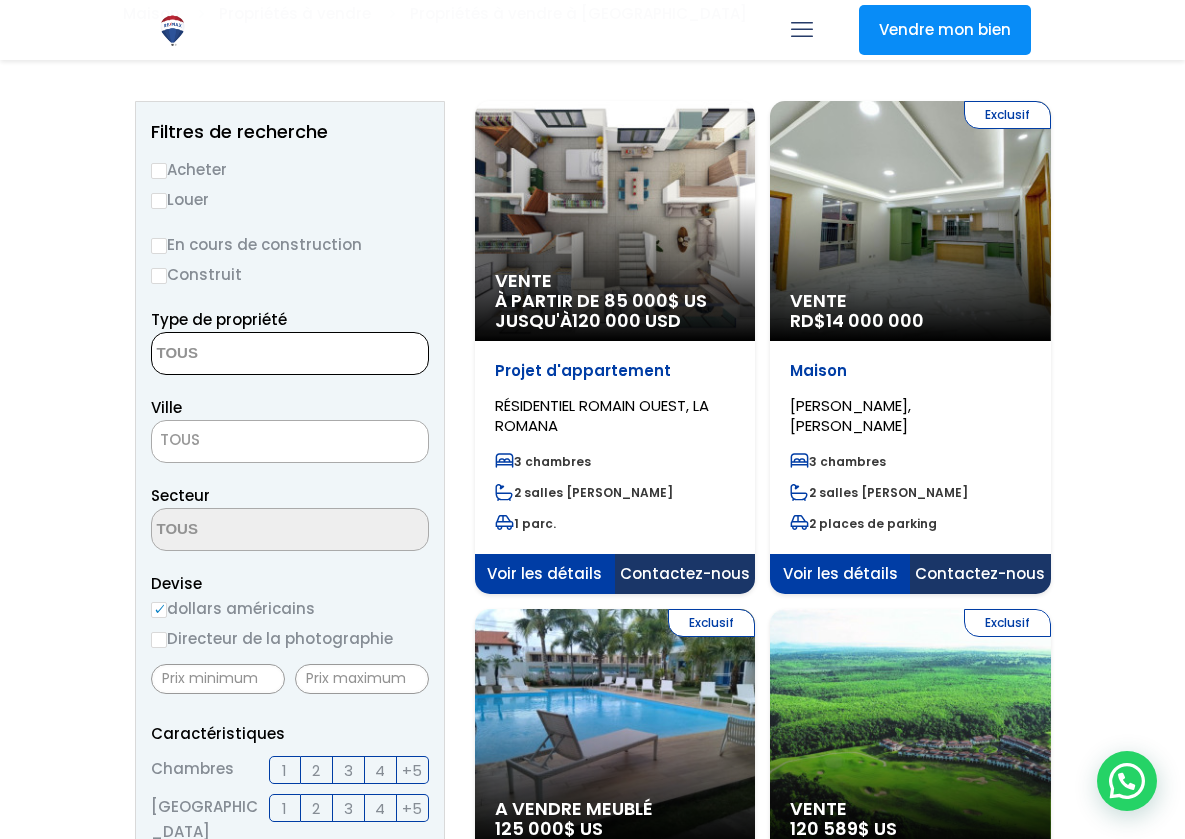 click at bounding box center (249, 354) 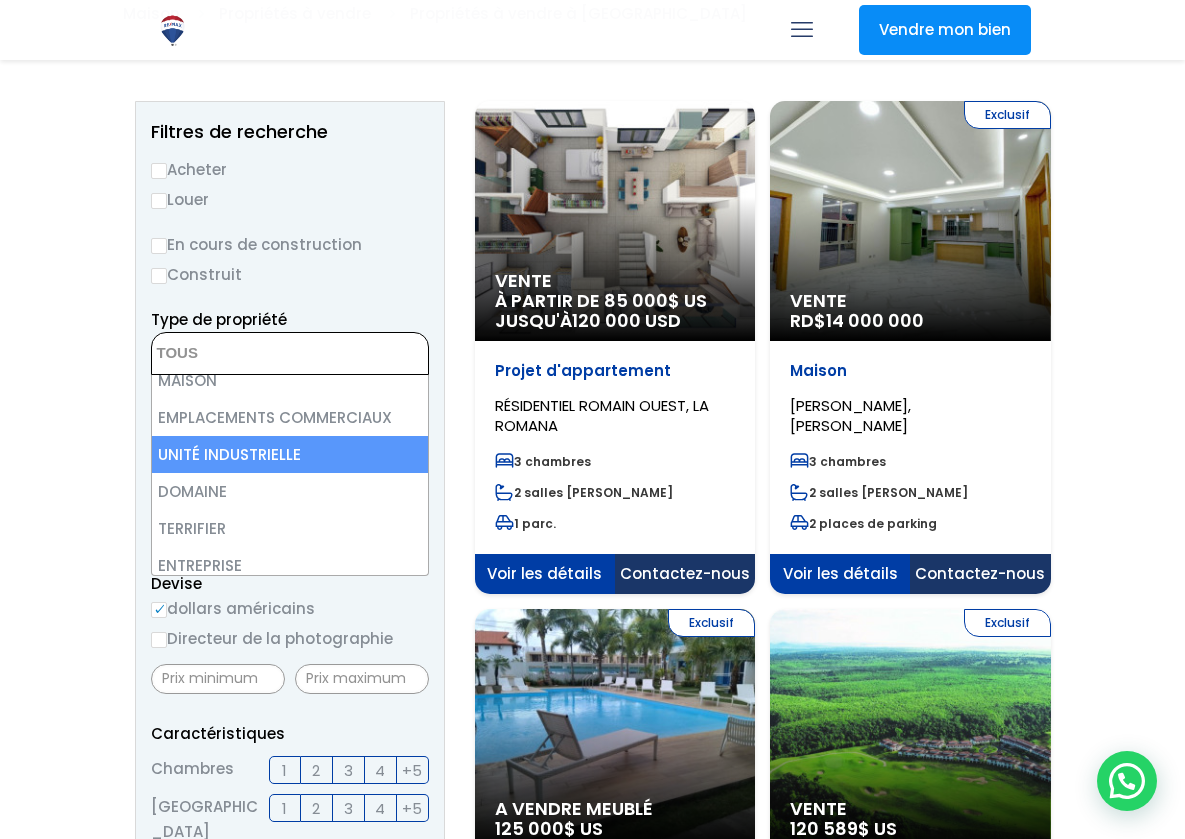 scroll, scrollTop: 392, scrollLeft: 0, axis: vertical 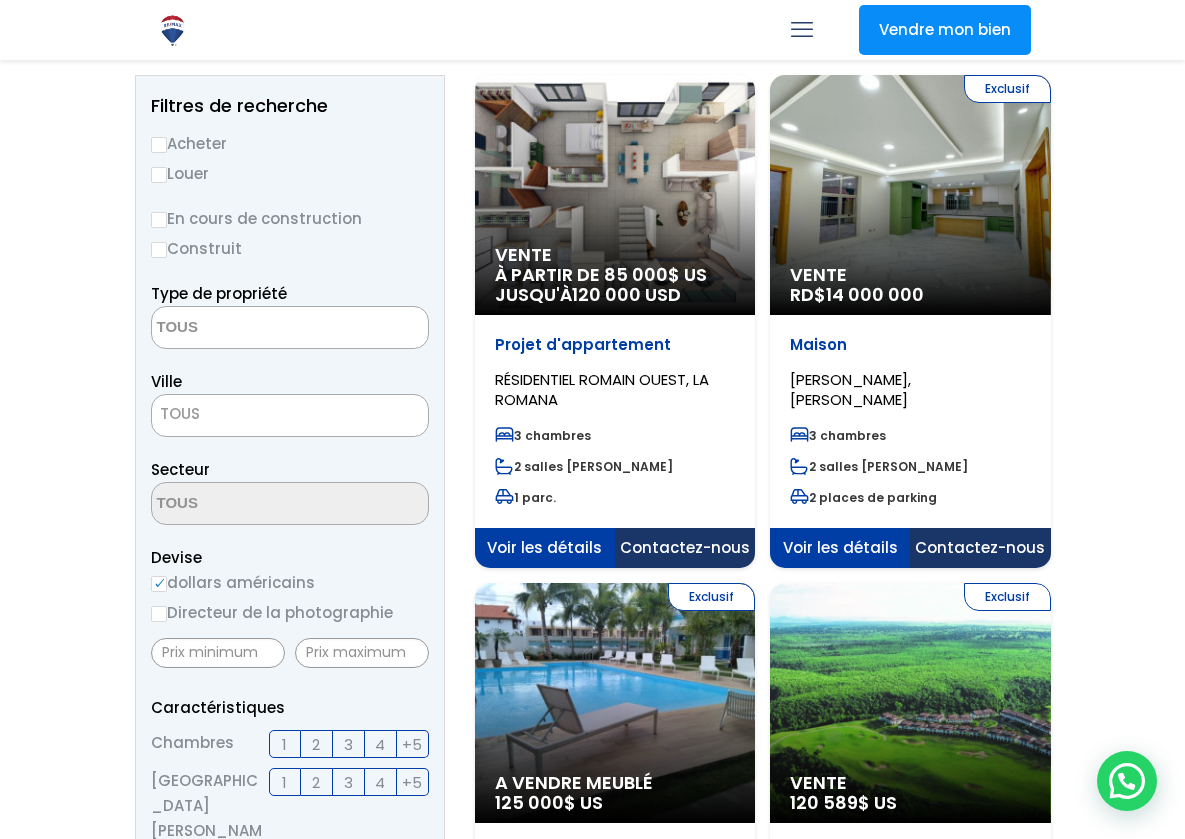 click at bounding box center (592, 2194) 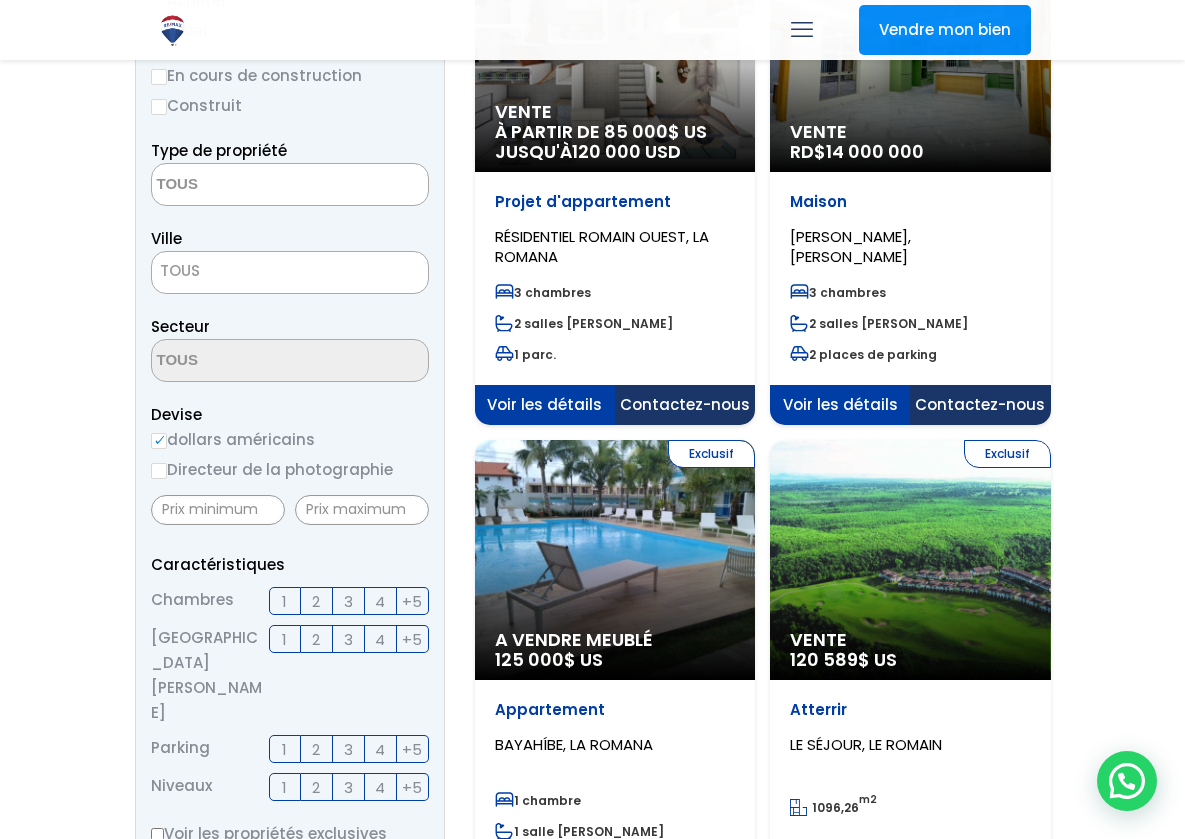 scroll, scrollTop: 431, scrollLeft: 0, axis: vertical 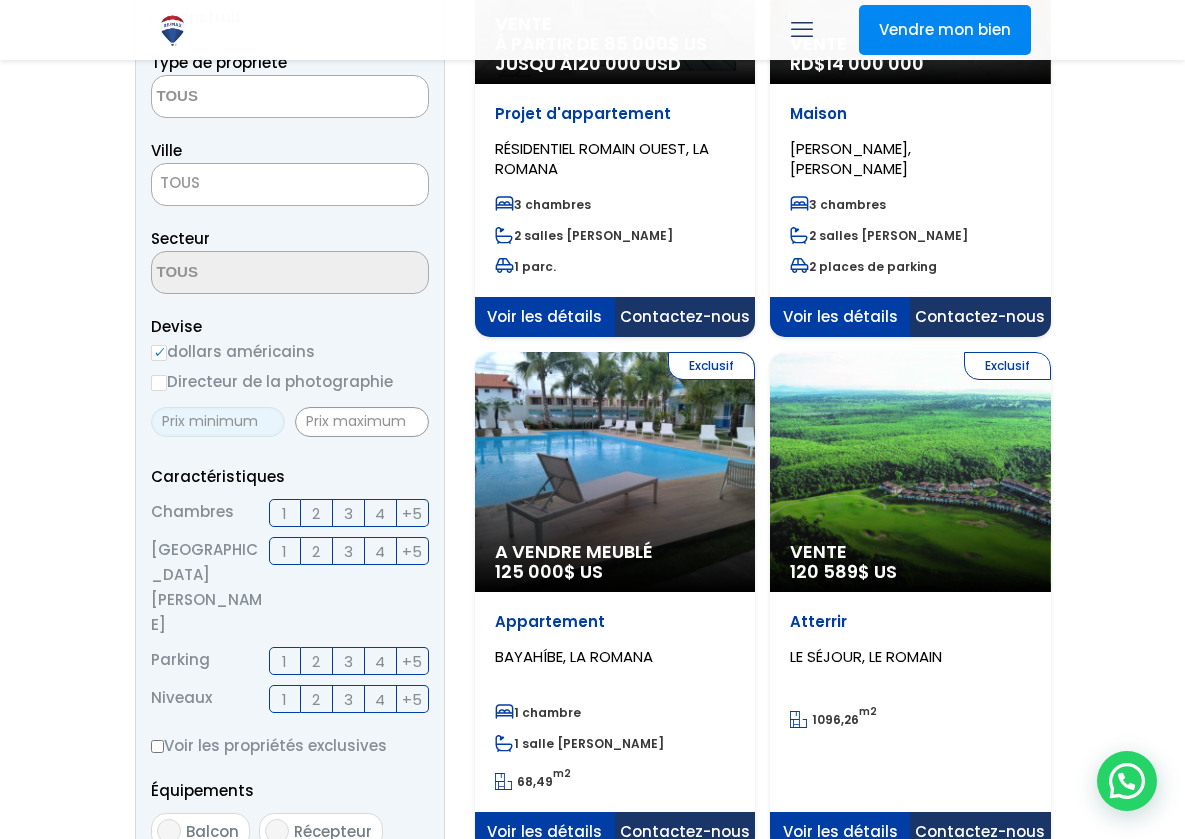 click at bounding box center (218, 422) 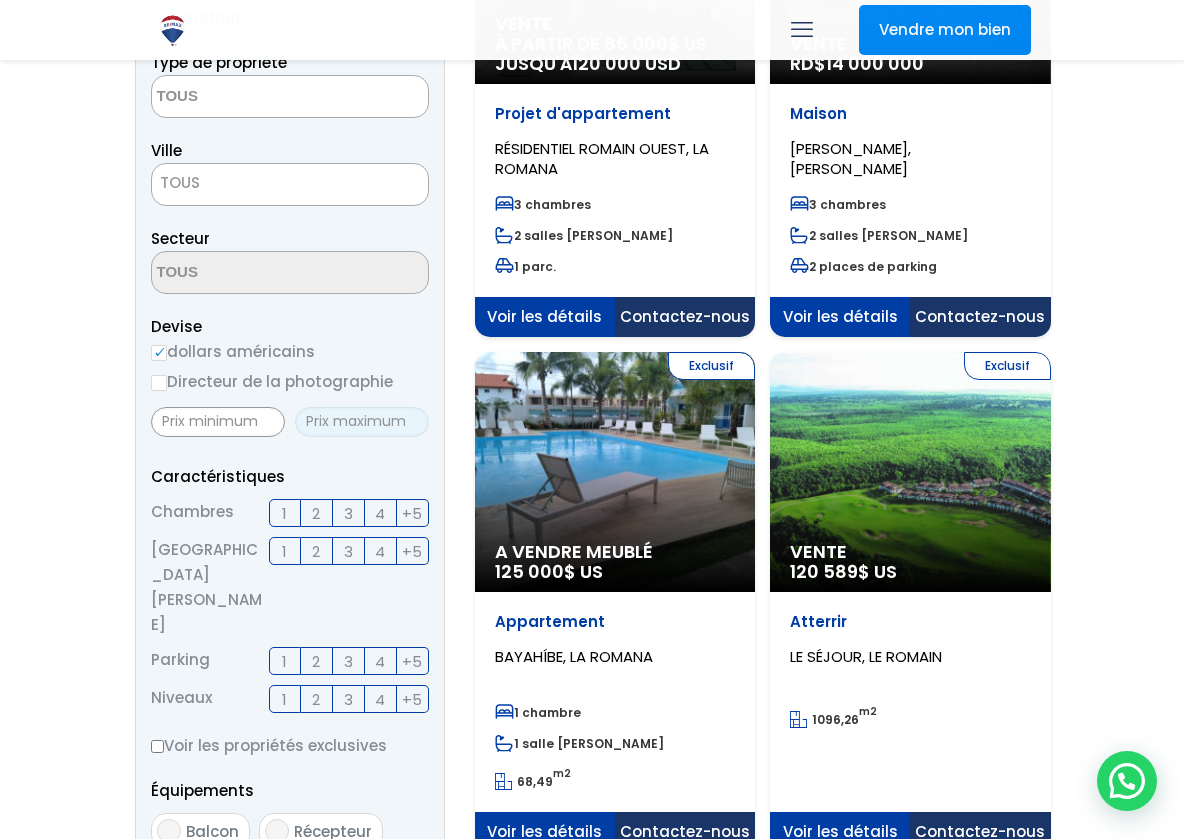 click at bounding box center (362, 422) 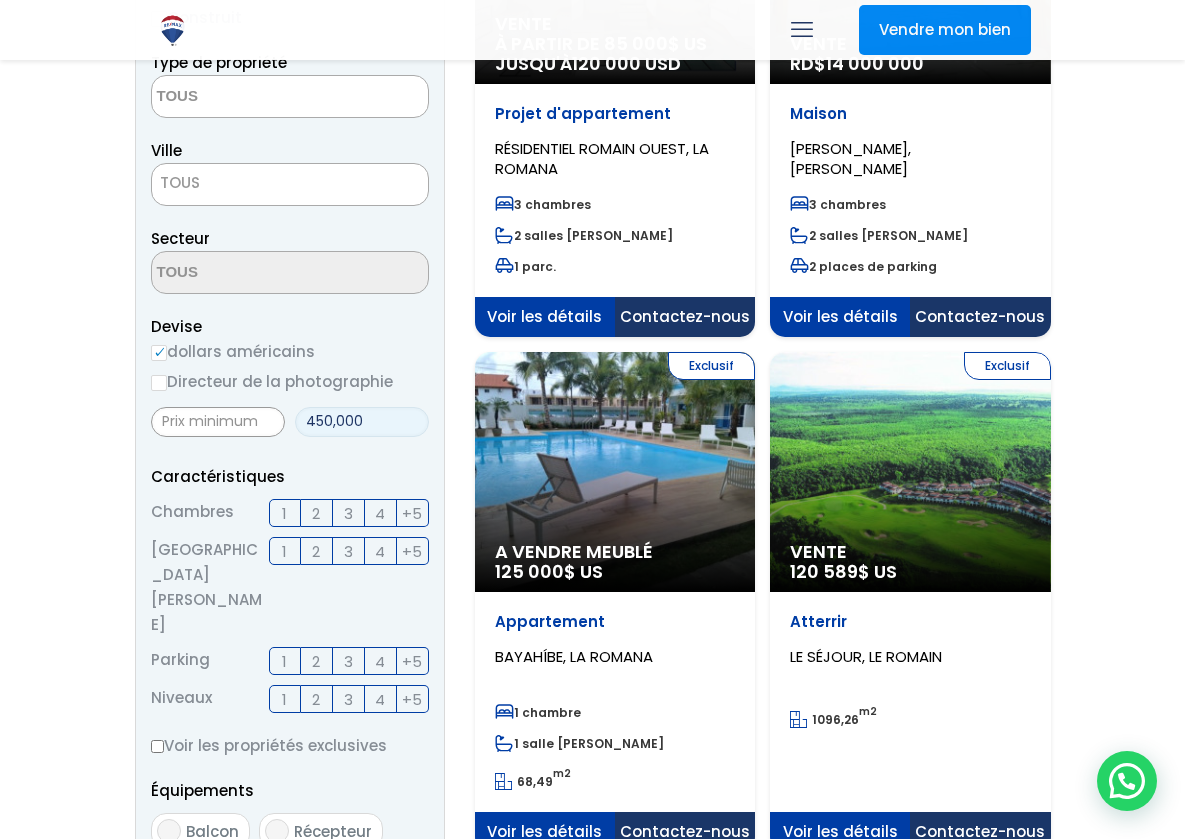 type on "450,000" 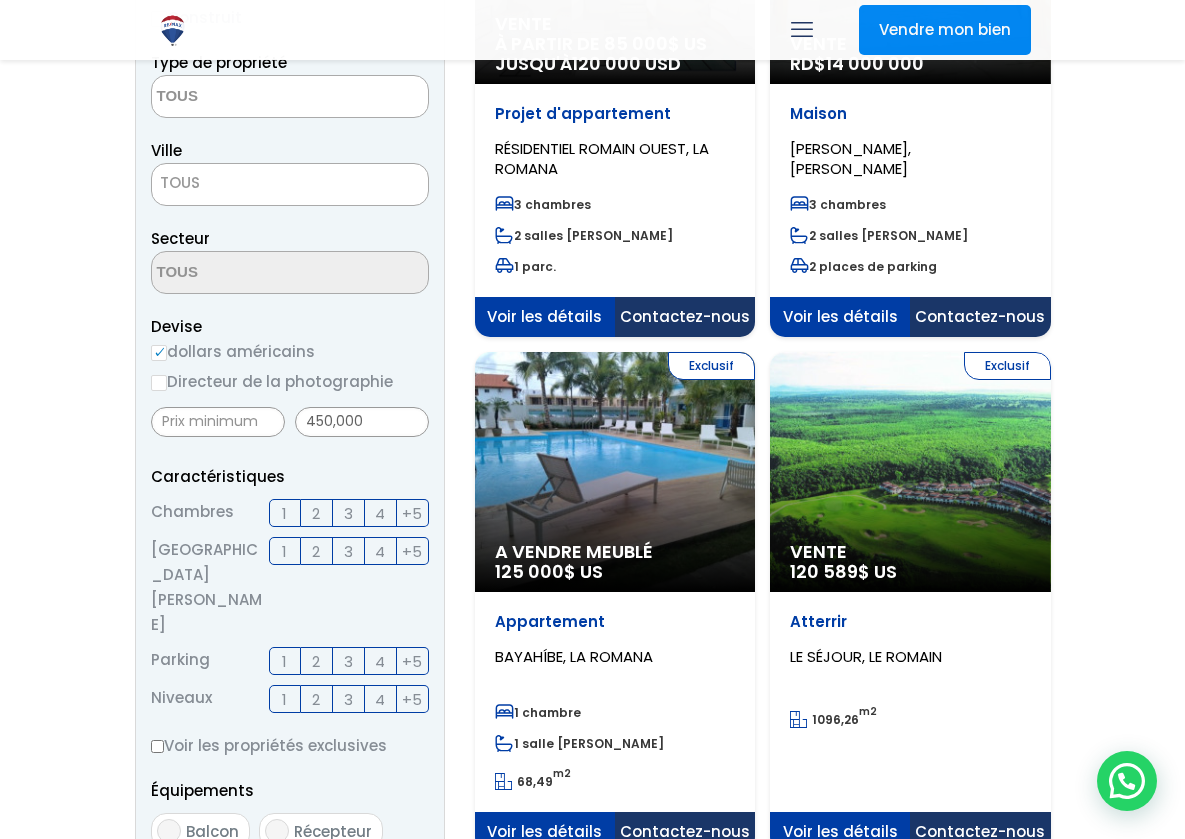 click on "3" at bounding box center (348, 513) 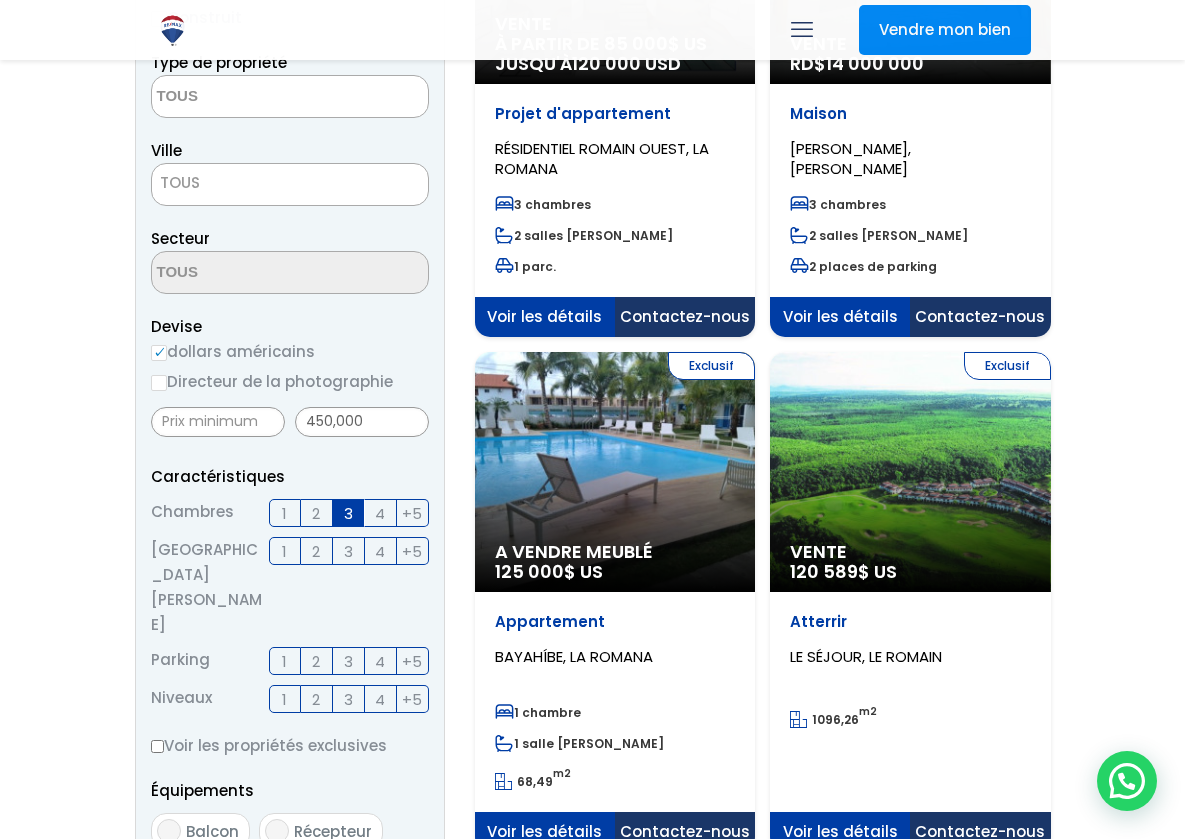 click on "2" at bounding box center (316, 551) 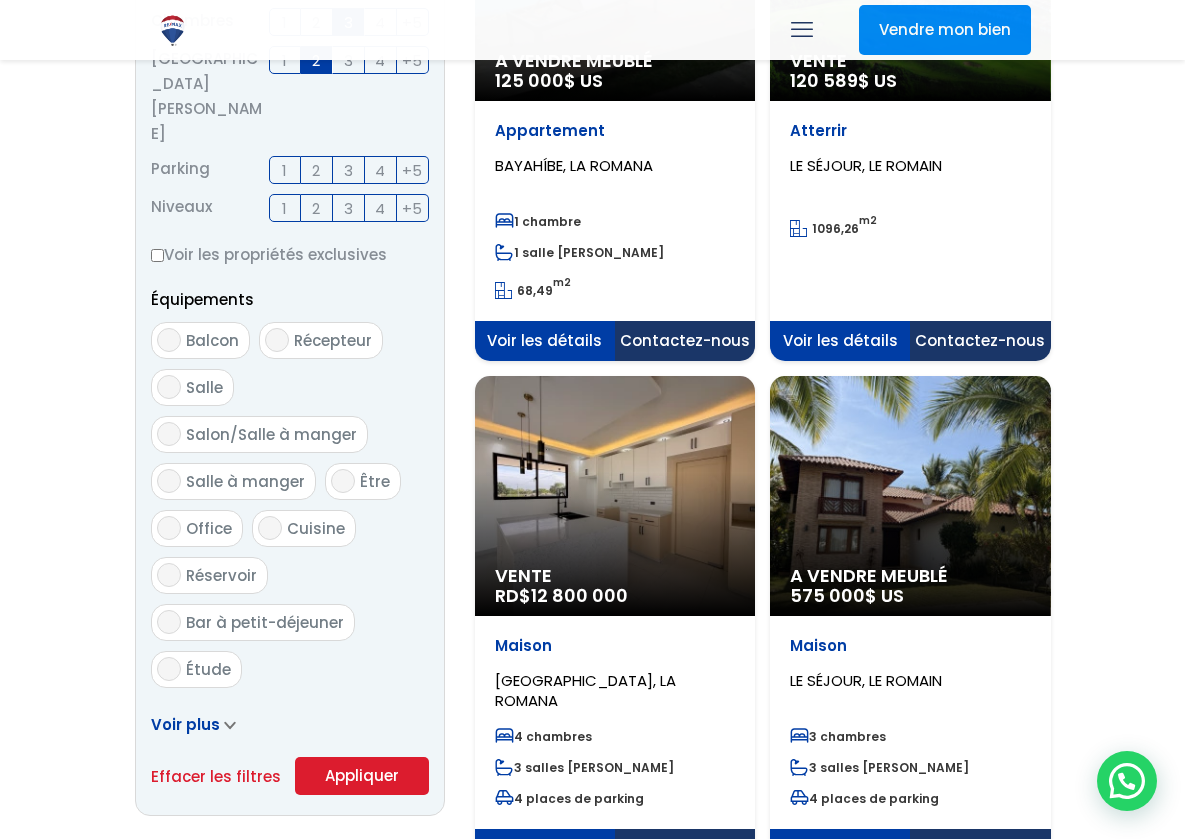scroll, scrollTop: 959, scrollLeft: 0, axis: vertical 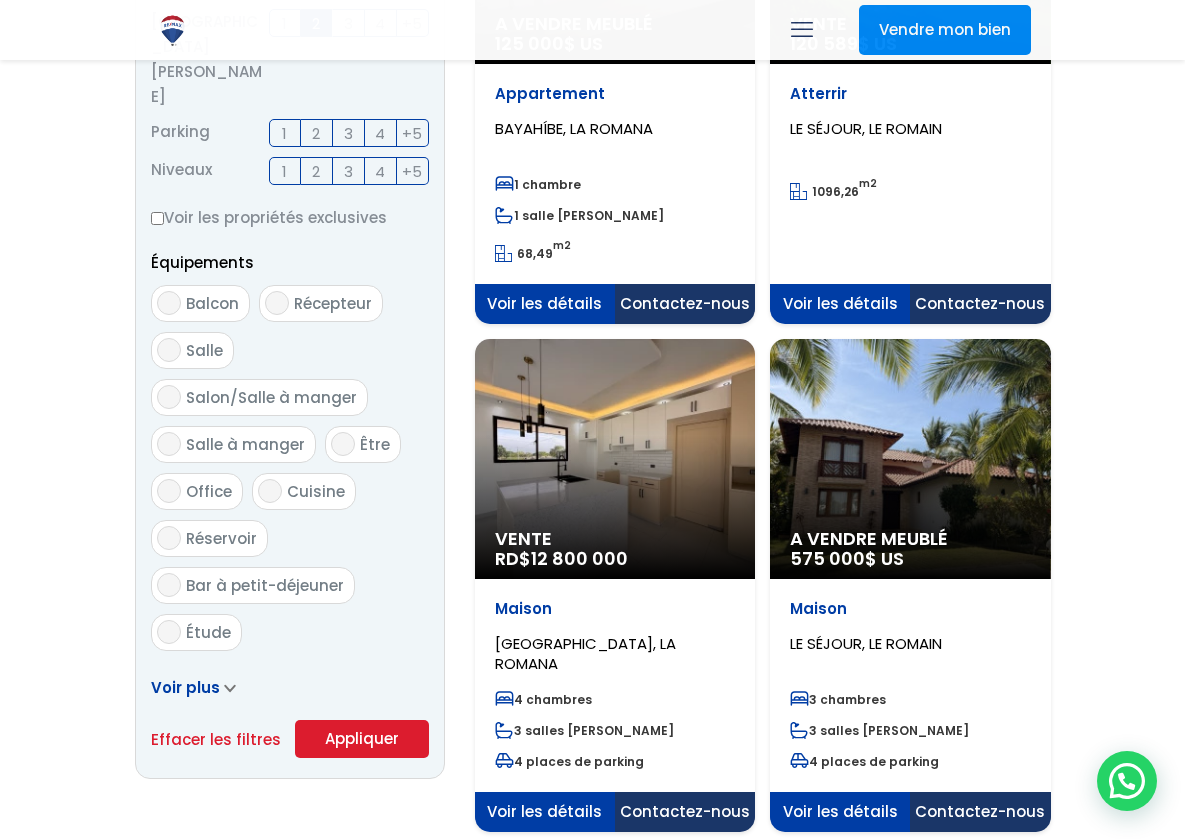 click on "Voir plus" at bounding box center [185, 687] 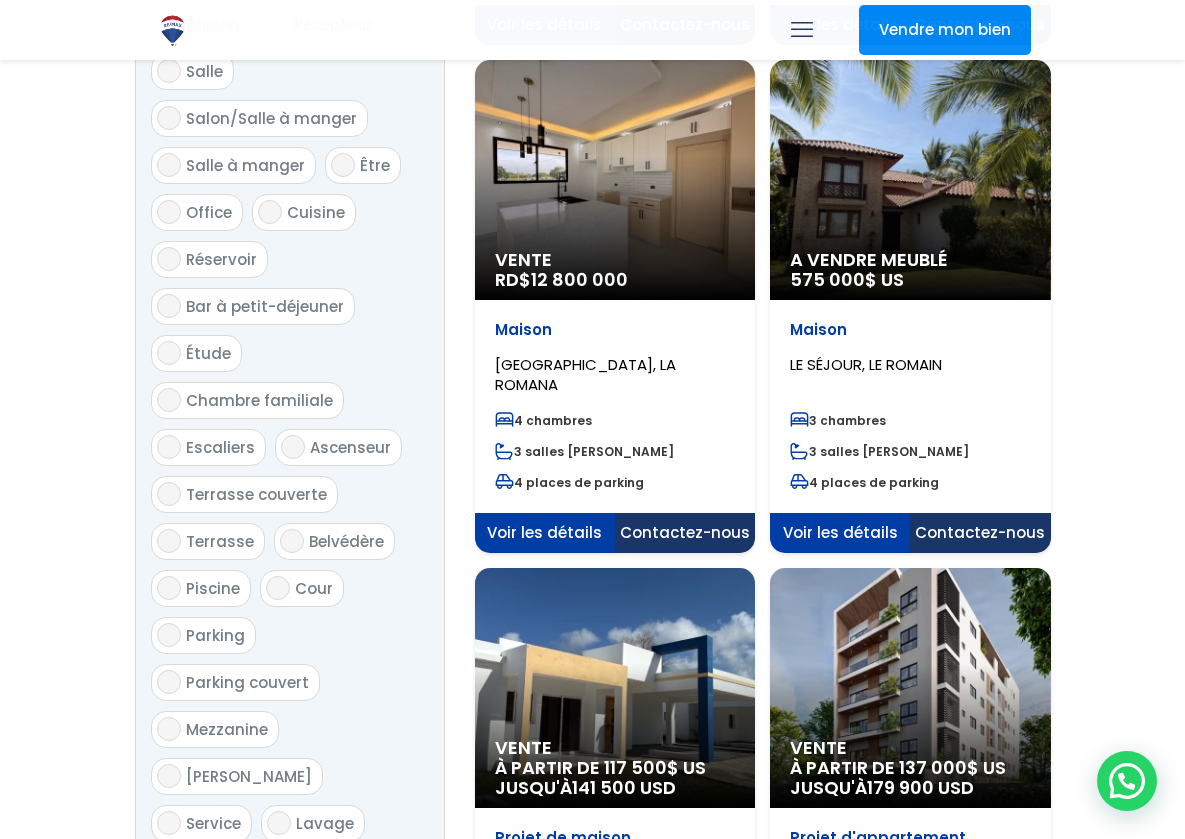 scroll, scrollTop: 1295, scrollLeft: 0, axis: vertical 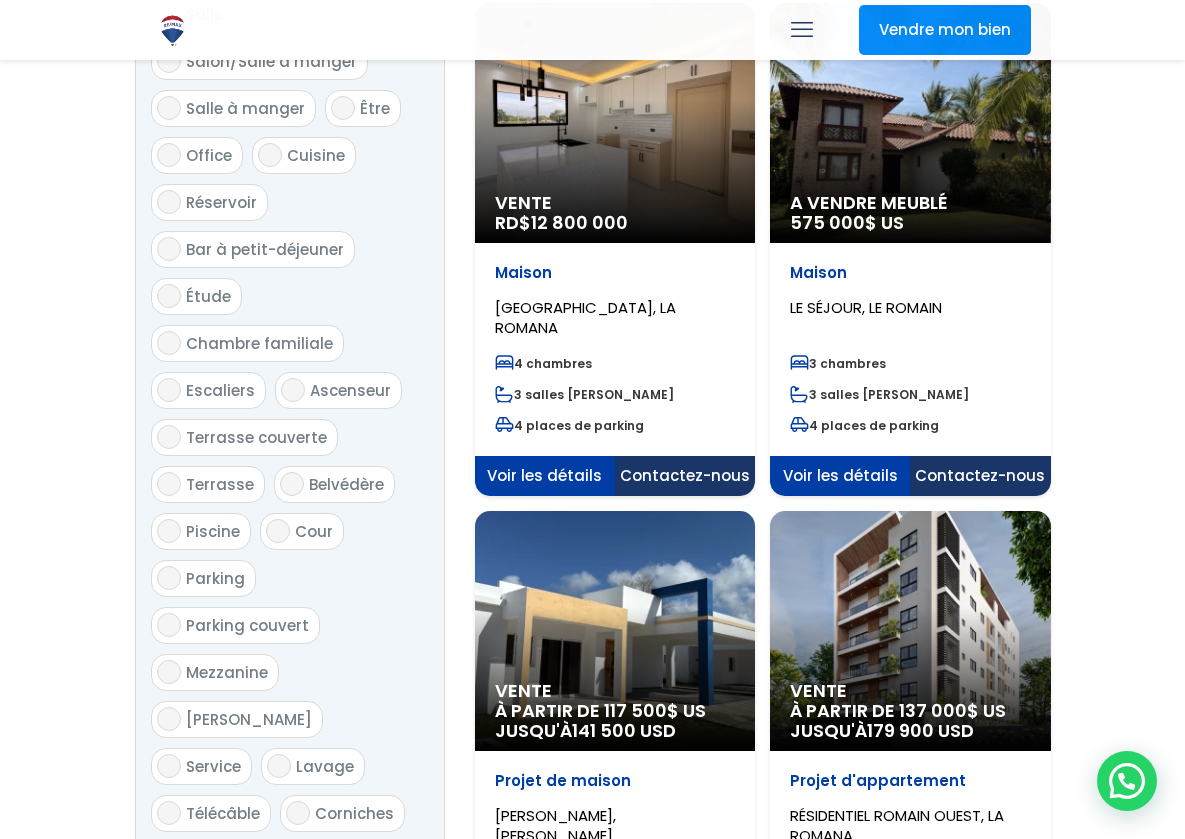 click on "Piscine" at bounding box center (169, 531) 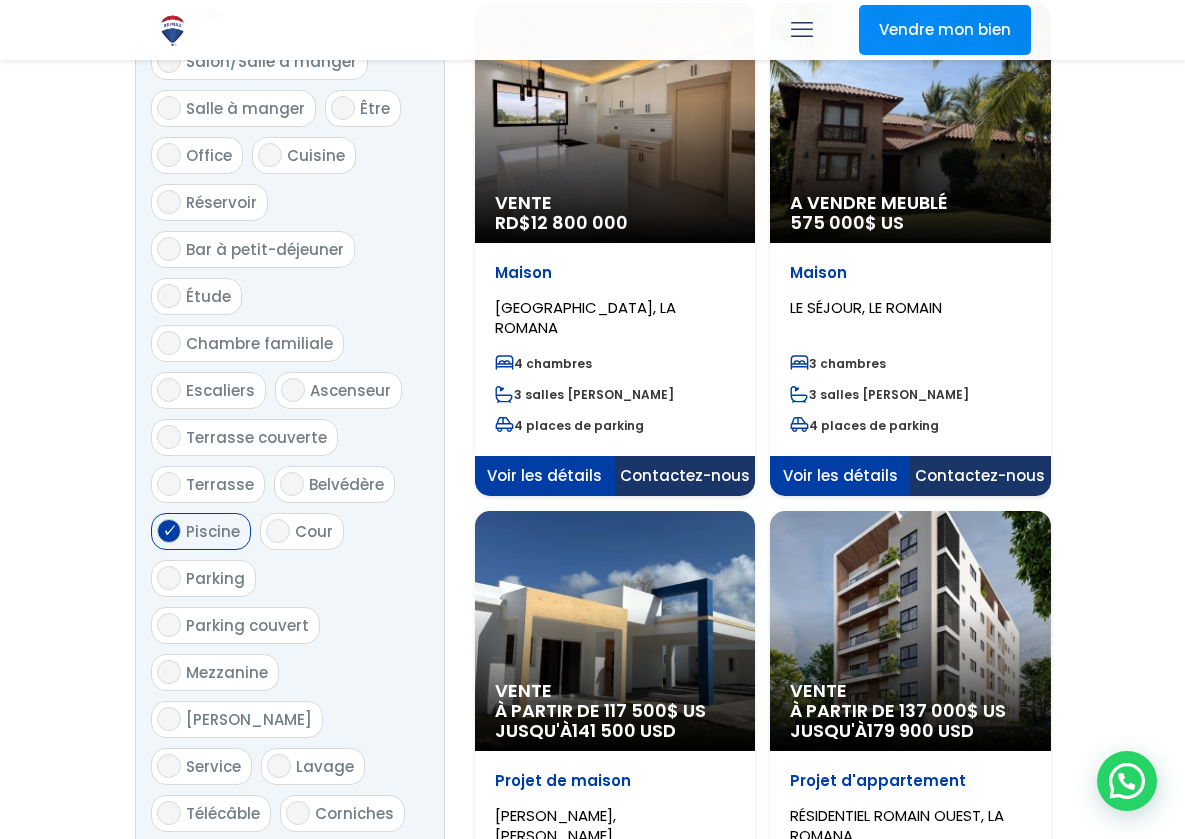 click at bounding box center [592, 1099] 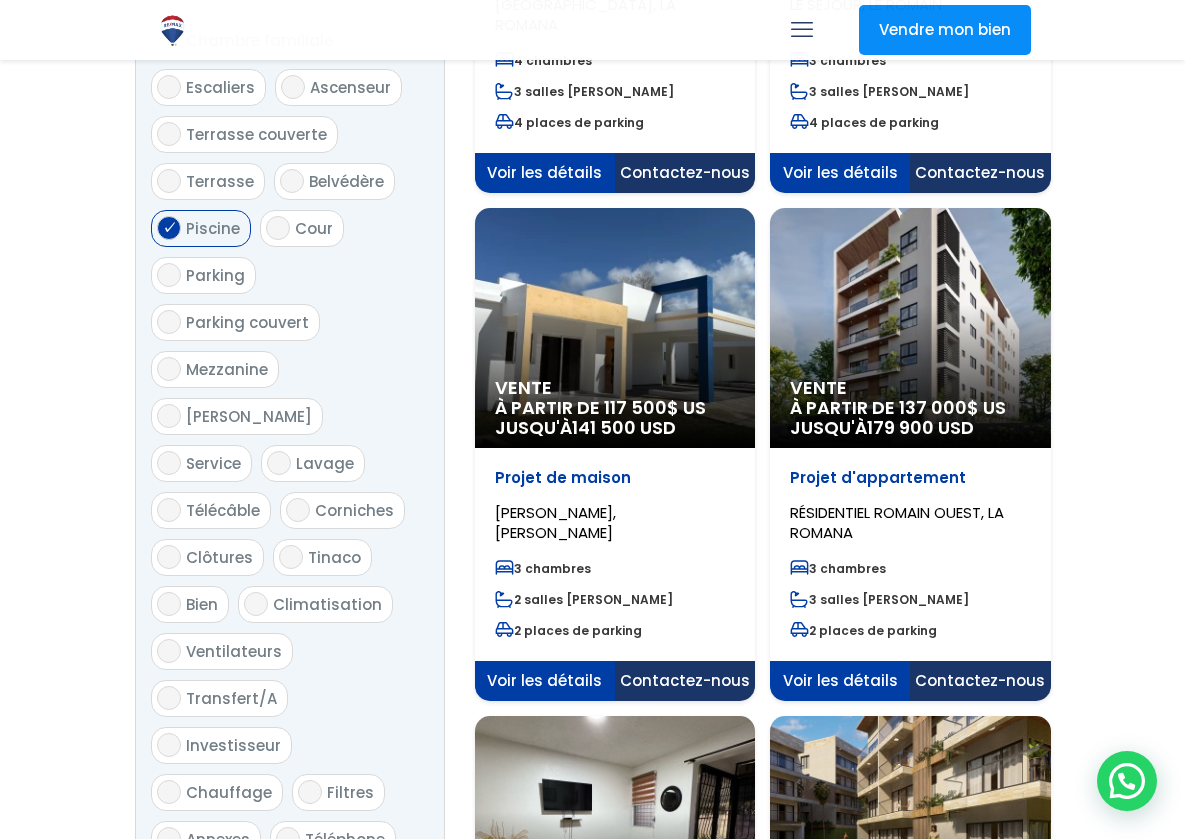 scroll, scrollTop: 1686, scrollLeft: 0, axis: vertical 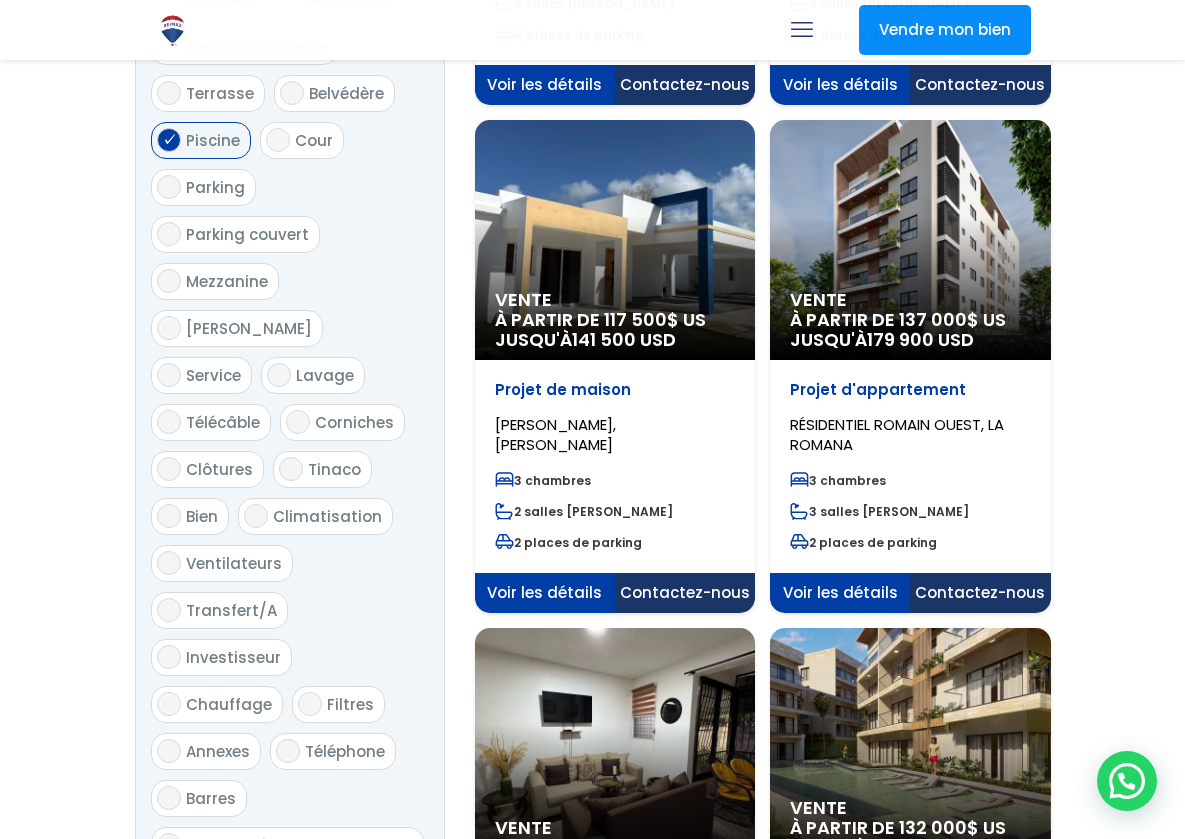 click on "Climatisation" at bounding box center (256, 516) 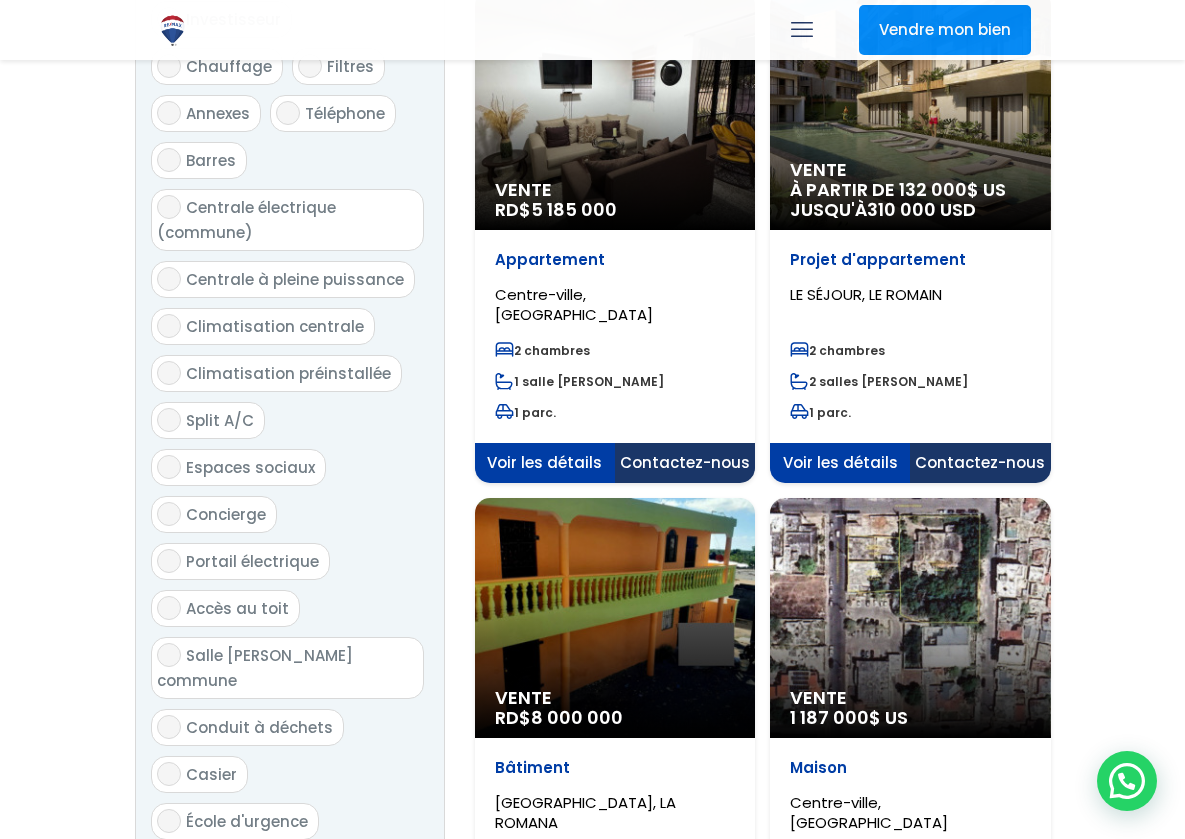 scroll, scrollTop: 2304, scrollLeft: 0, axis: vertical 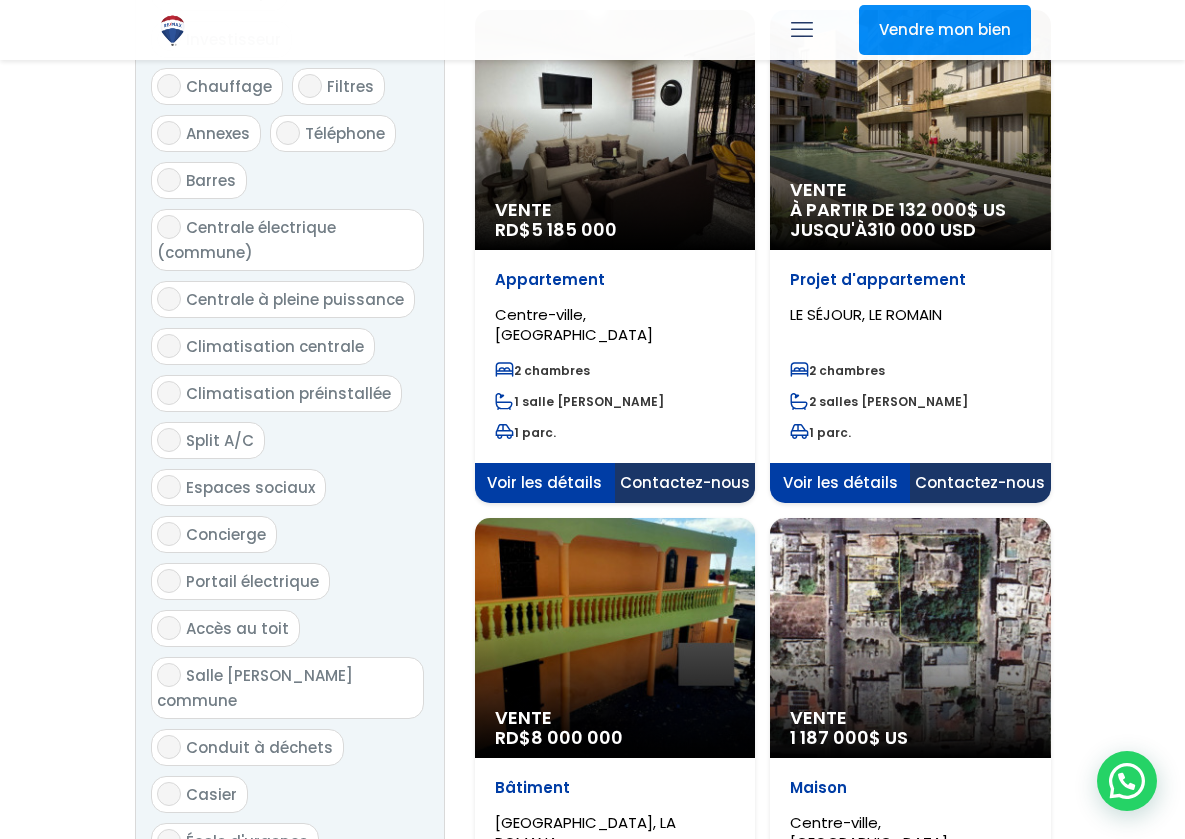 click on "Appliquer" at bounding box center (362, 1047) 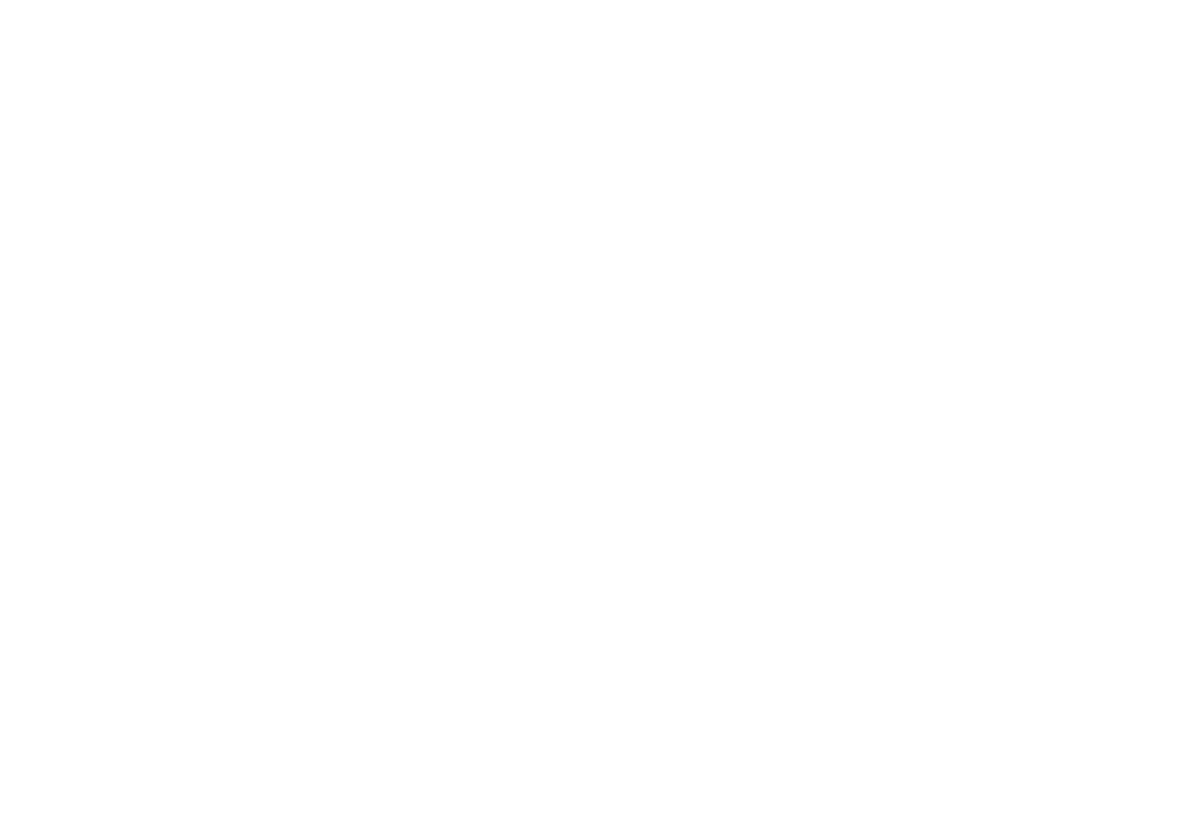 select 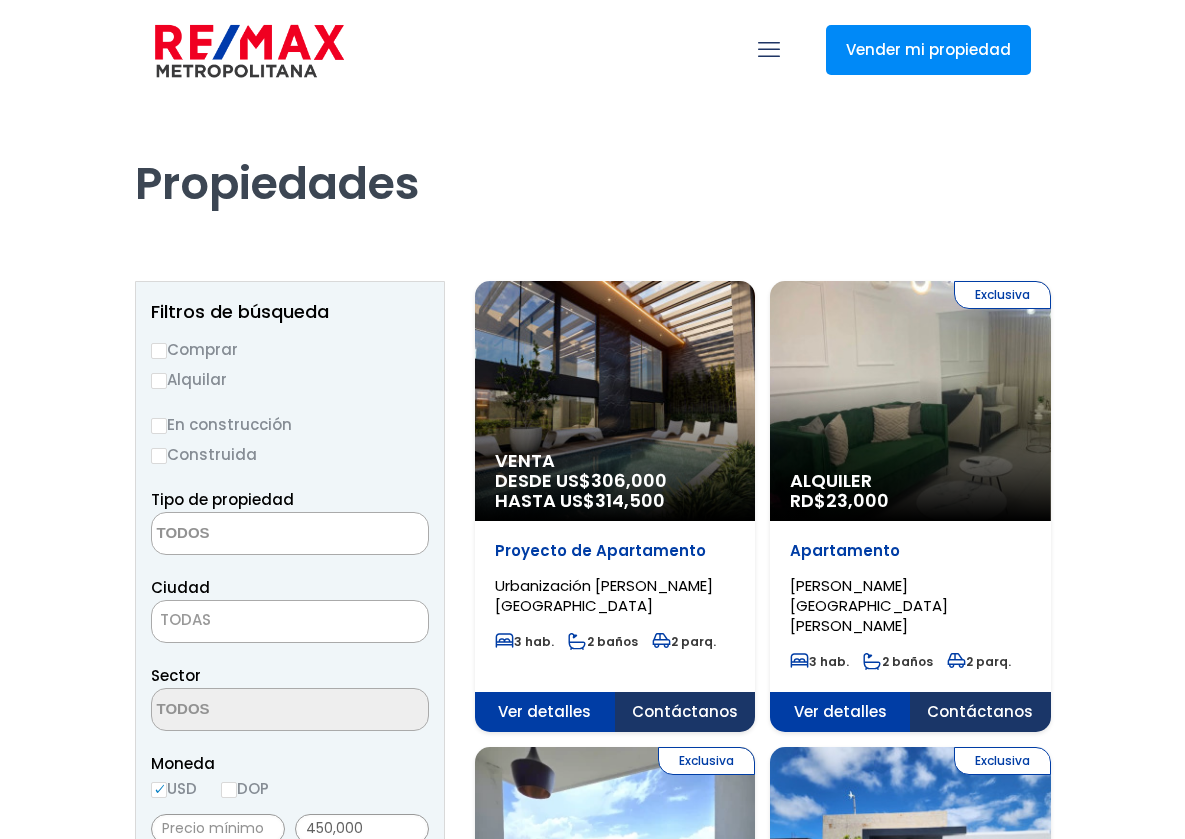 scroll, scrollTop: 0, scrollLeft: 0, axis: both 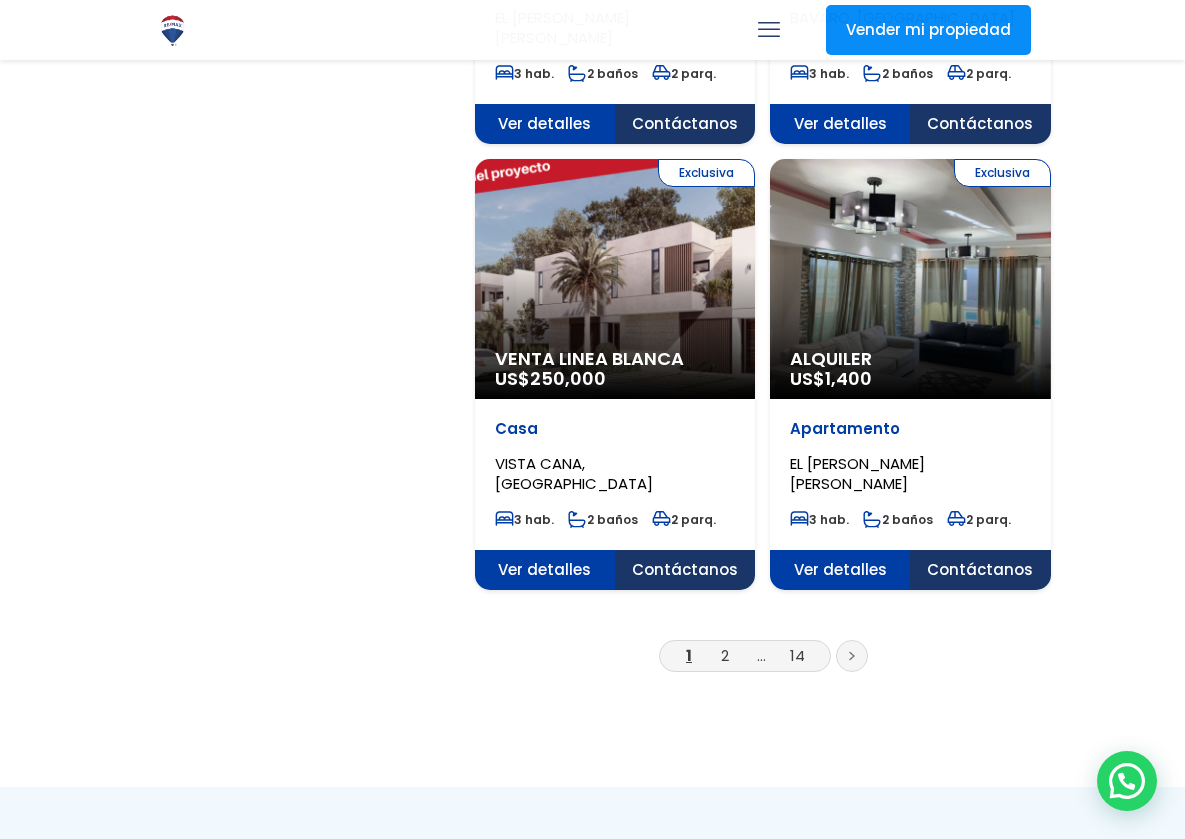 click on "Exclusiva
Venta Linea Blanca
US$  250,000" at bounding box center [615, -2903] 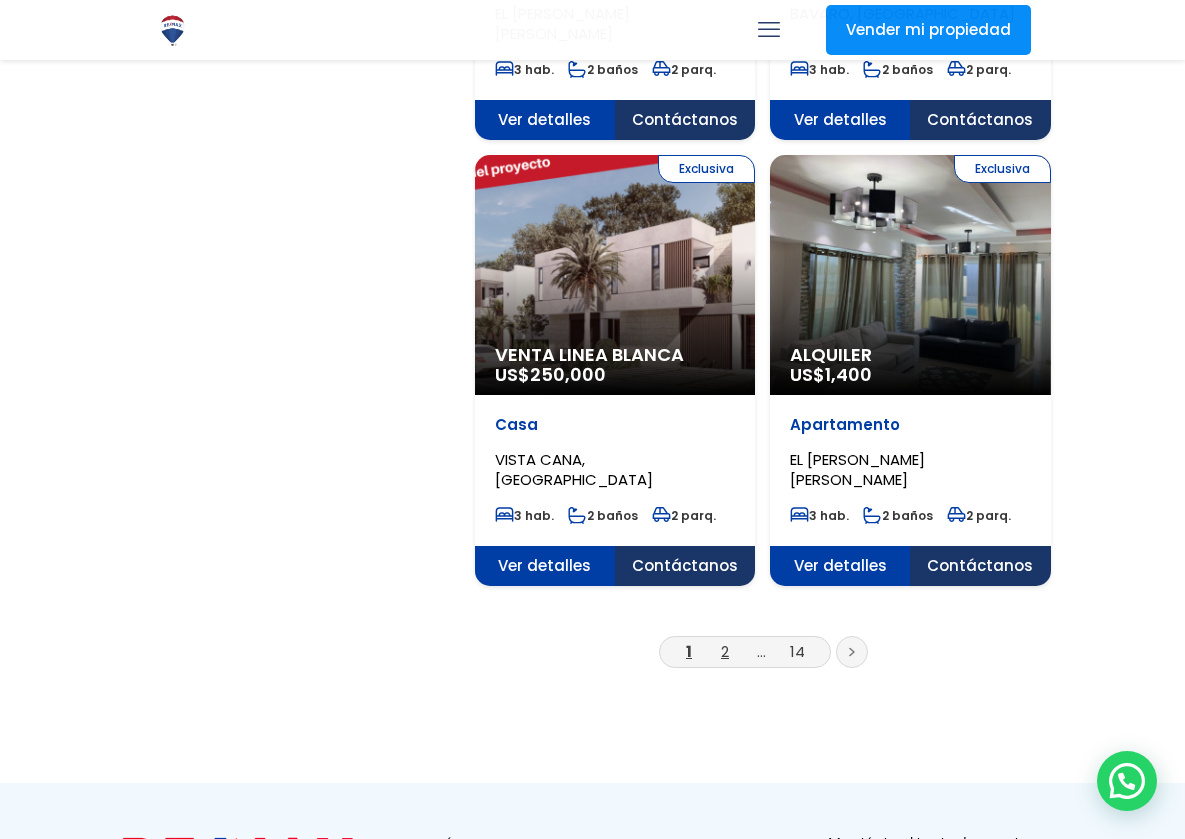 click on "2" at bounding box center [725, 651] 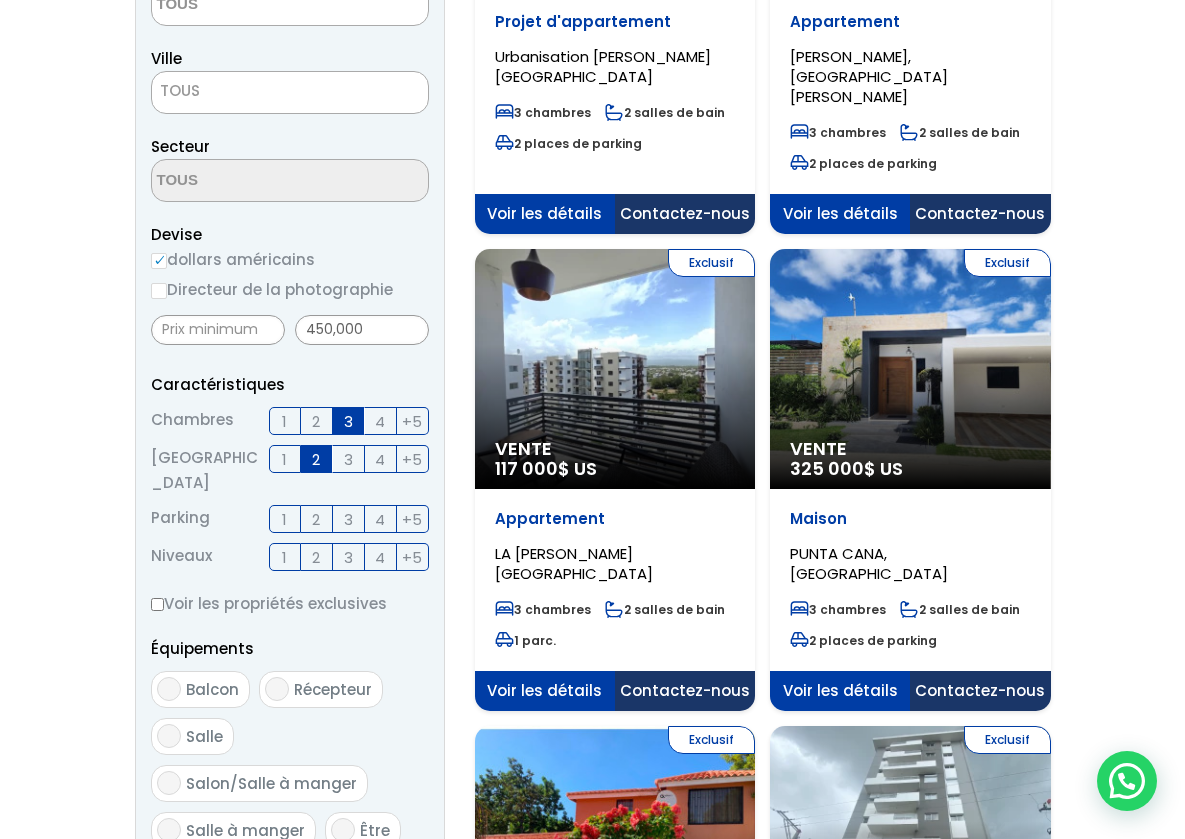 scroll, scrollTop: 0, scrollLeft: 0, axis: both 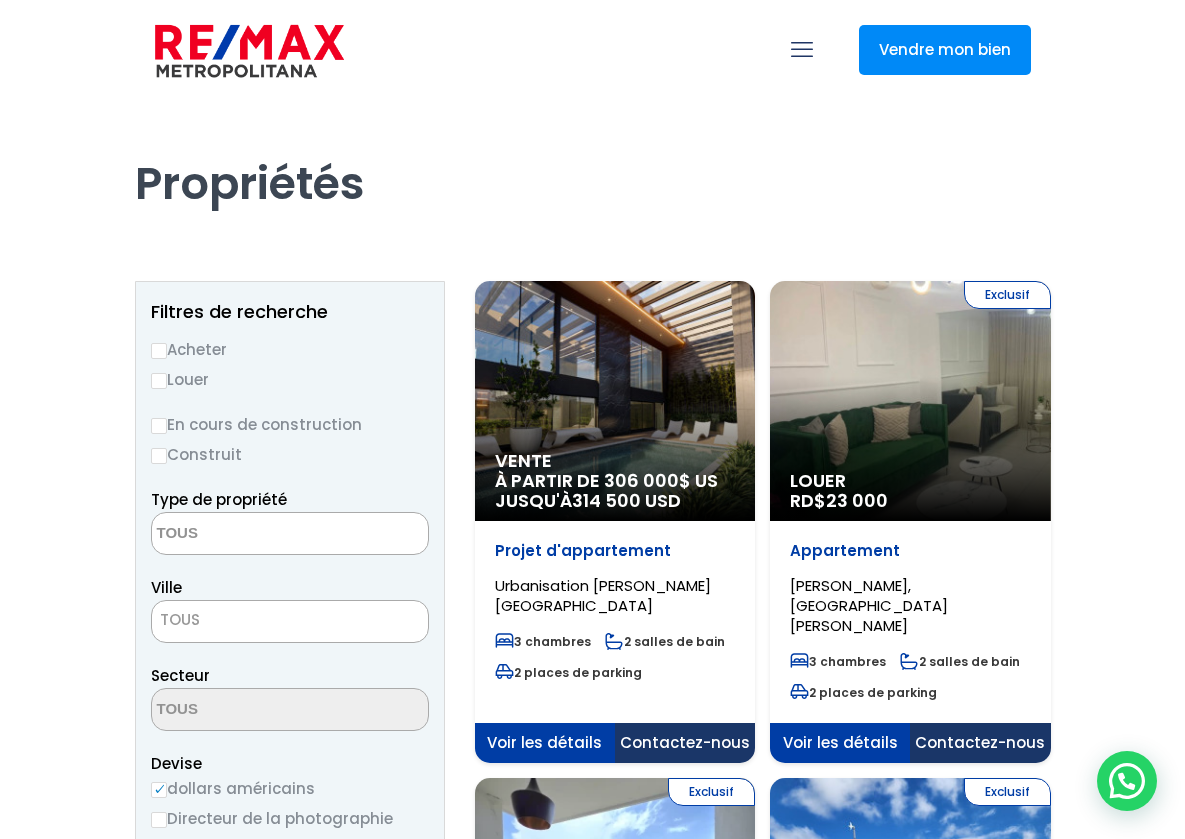 click on "Acheter" at bounding box center [159, 351] 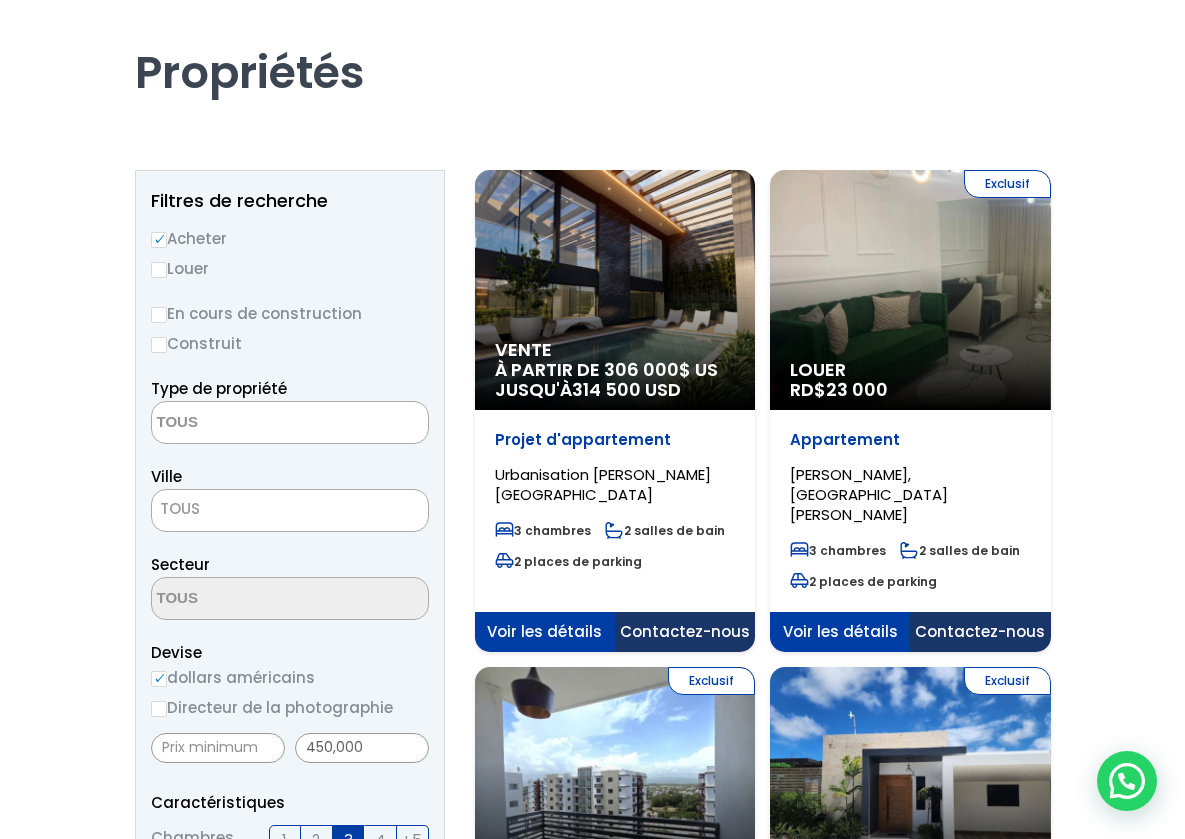 scroll, scrollTop: 198, scrollLeft: 0, axis: vertical 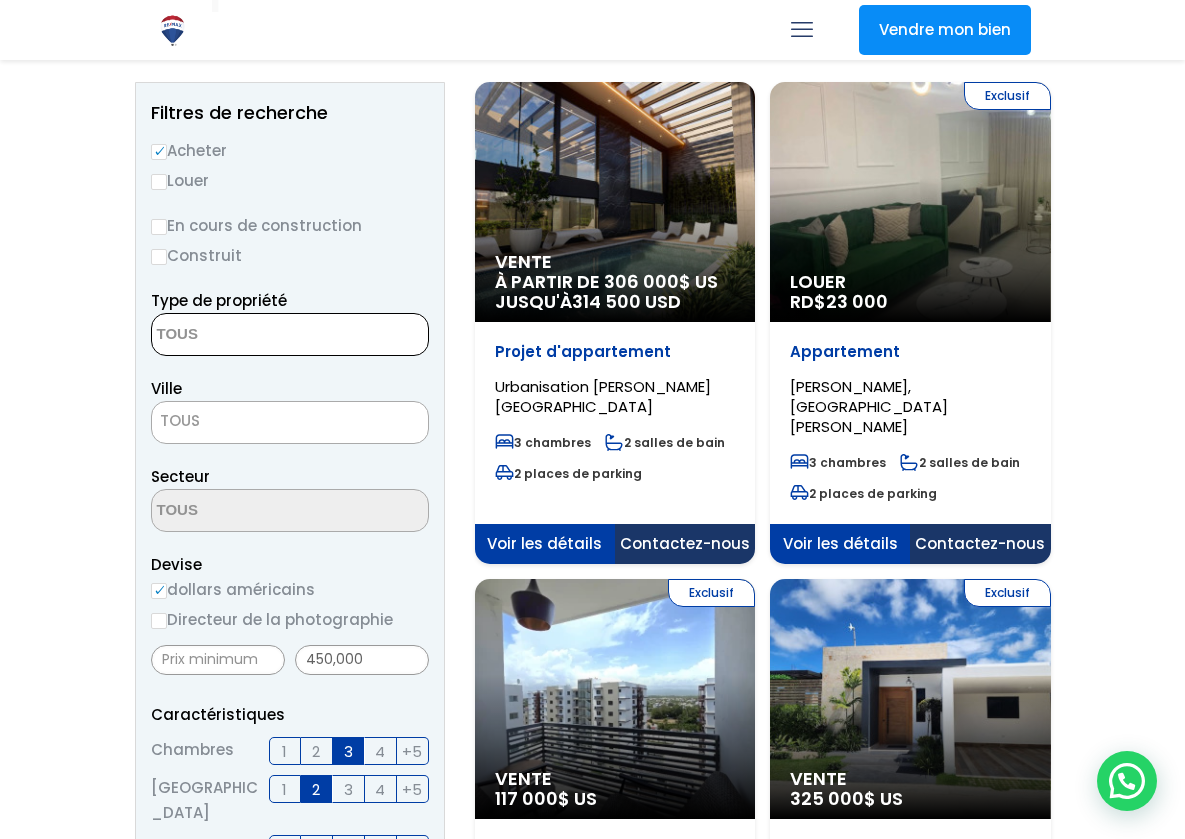 click at bounding box center [249, 335] 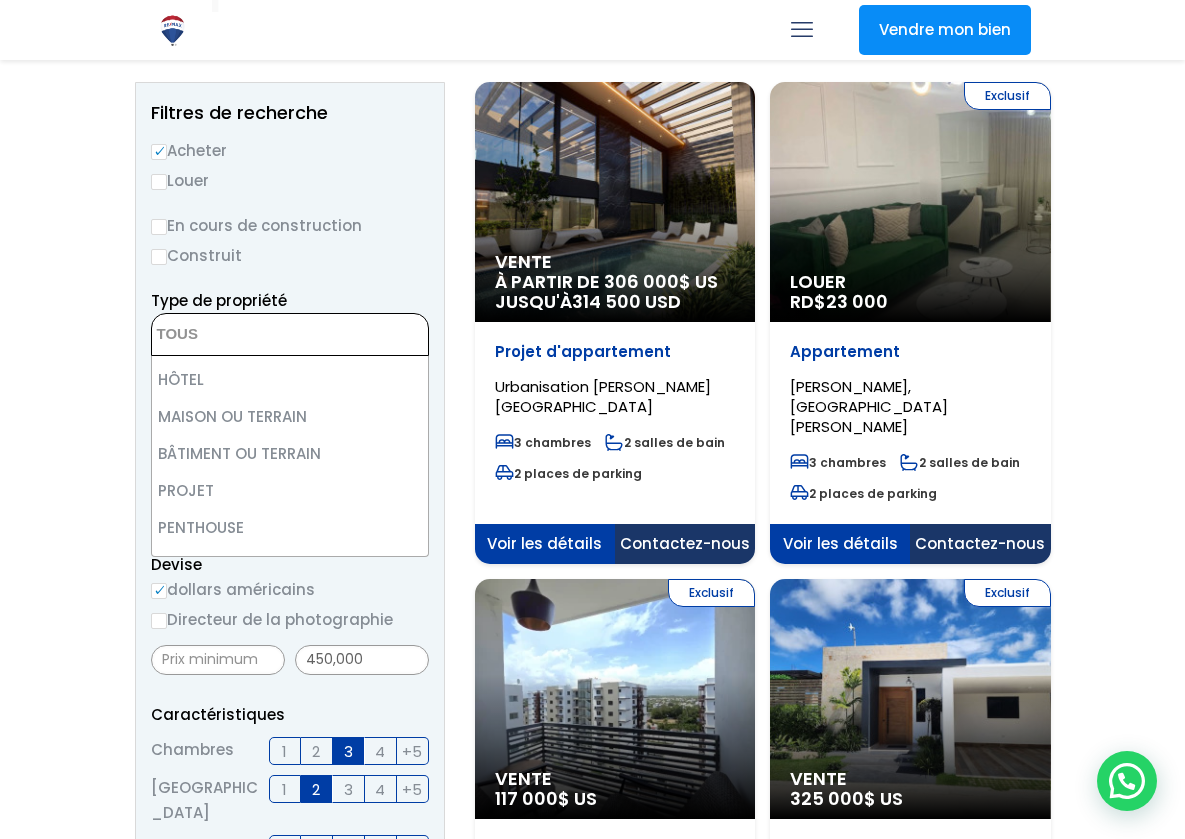 scroll, scrollTop: 392, scrollLeft: 0, axis: vertical 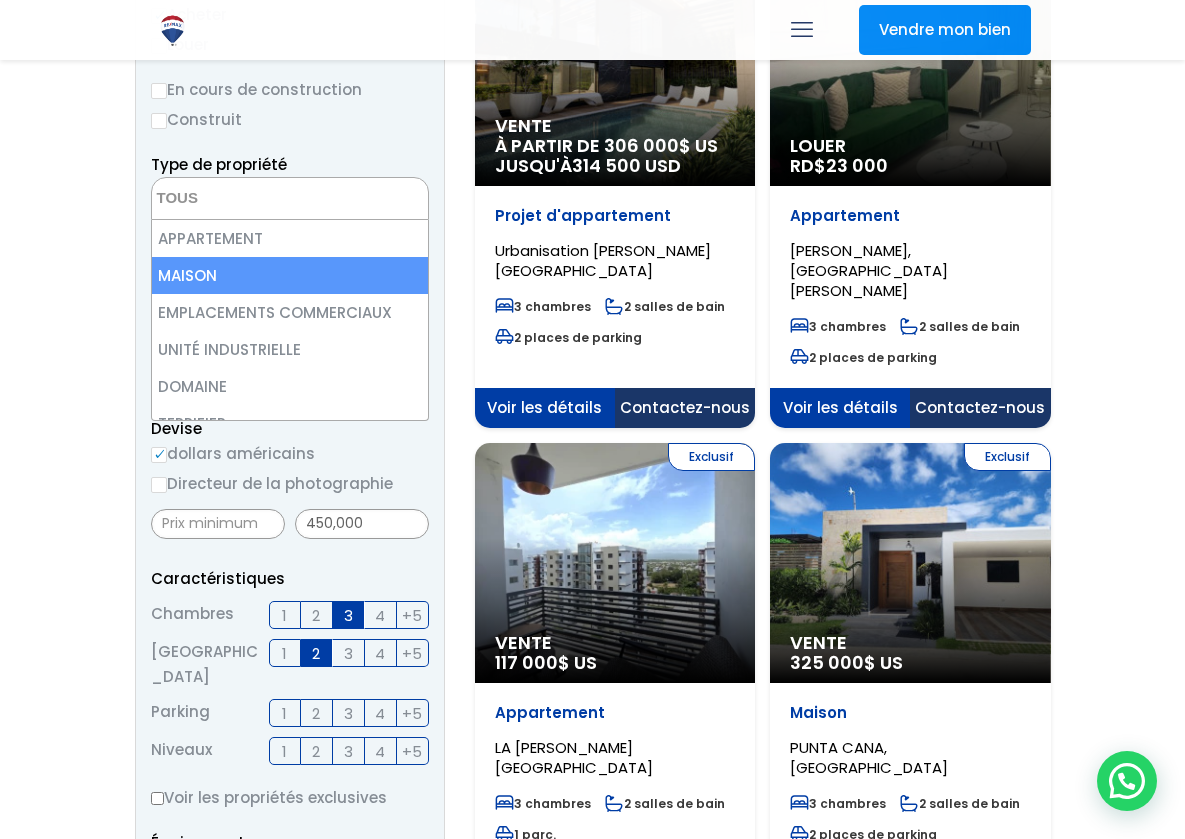 select on "house" 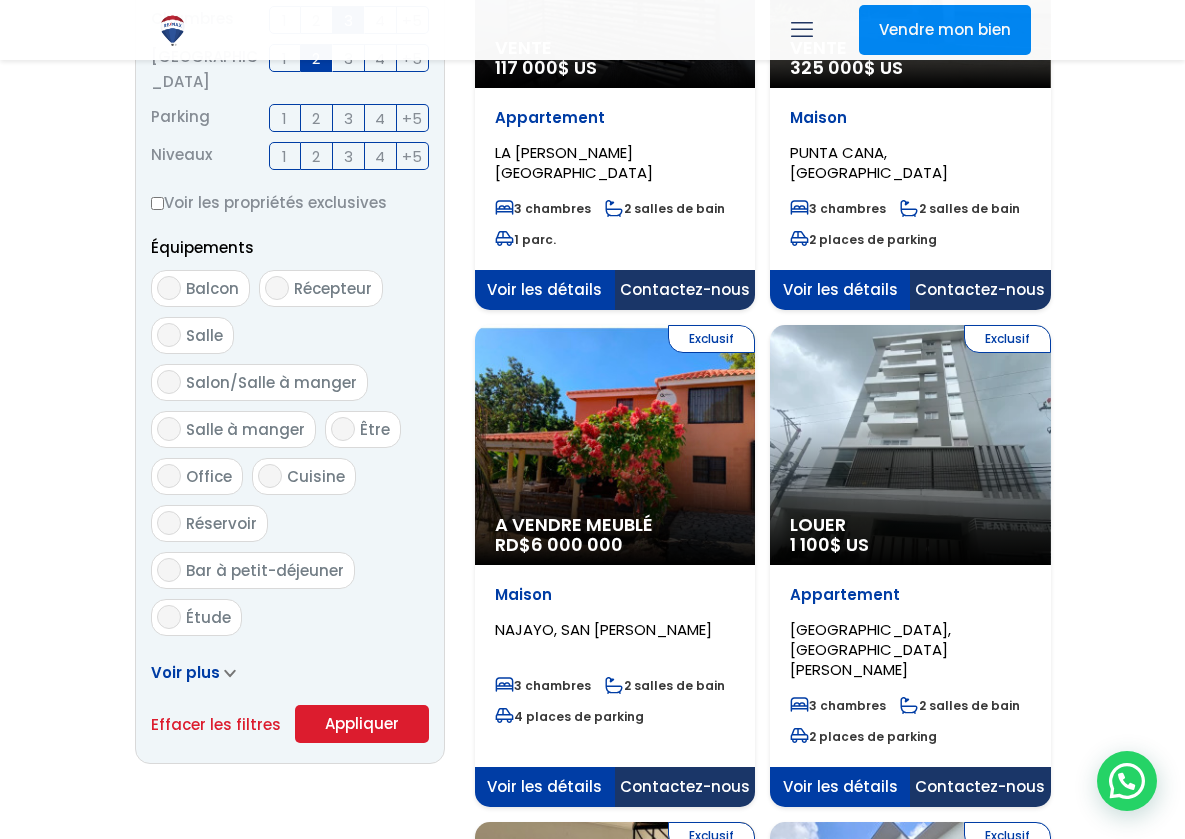 scroll, scrollTop: 1158, scrollLeft: 0, axis: vertical 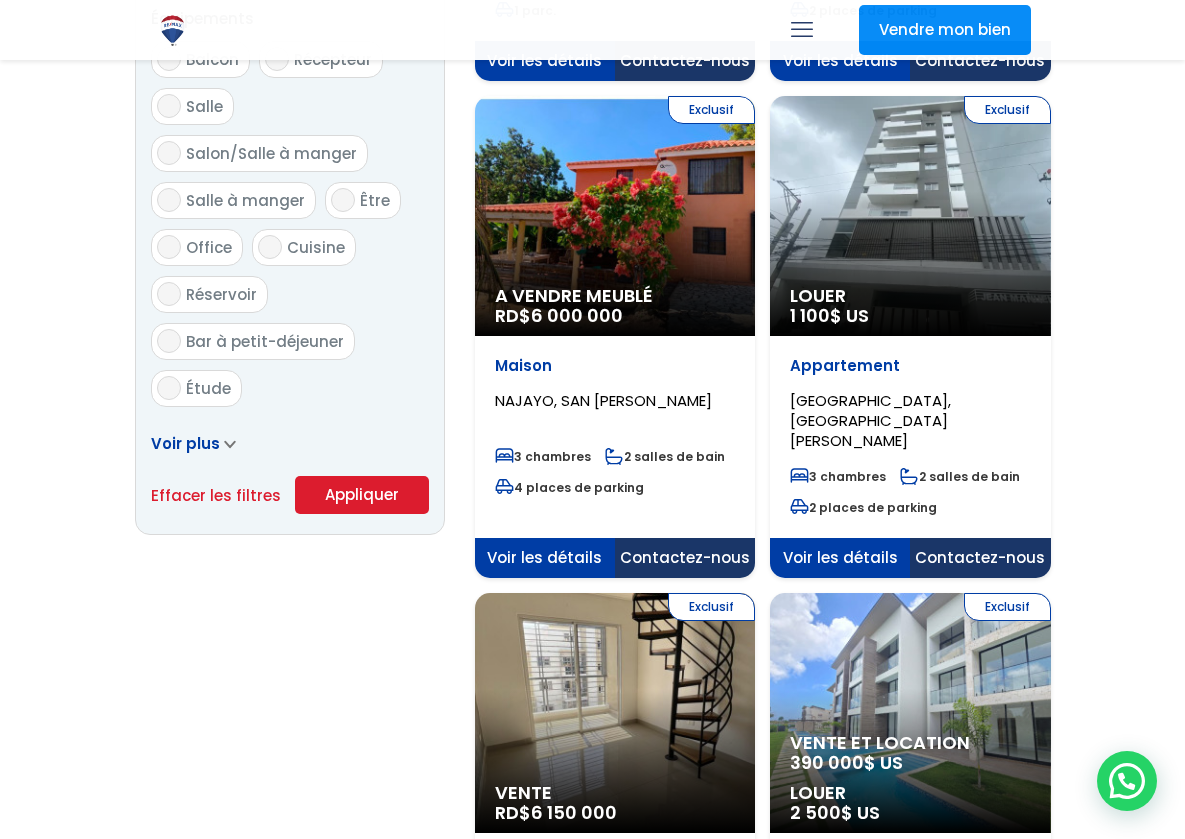click on "Appliquer" at bounding box center [362, 494] 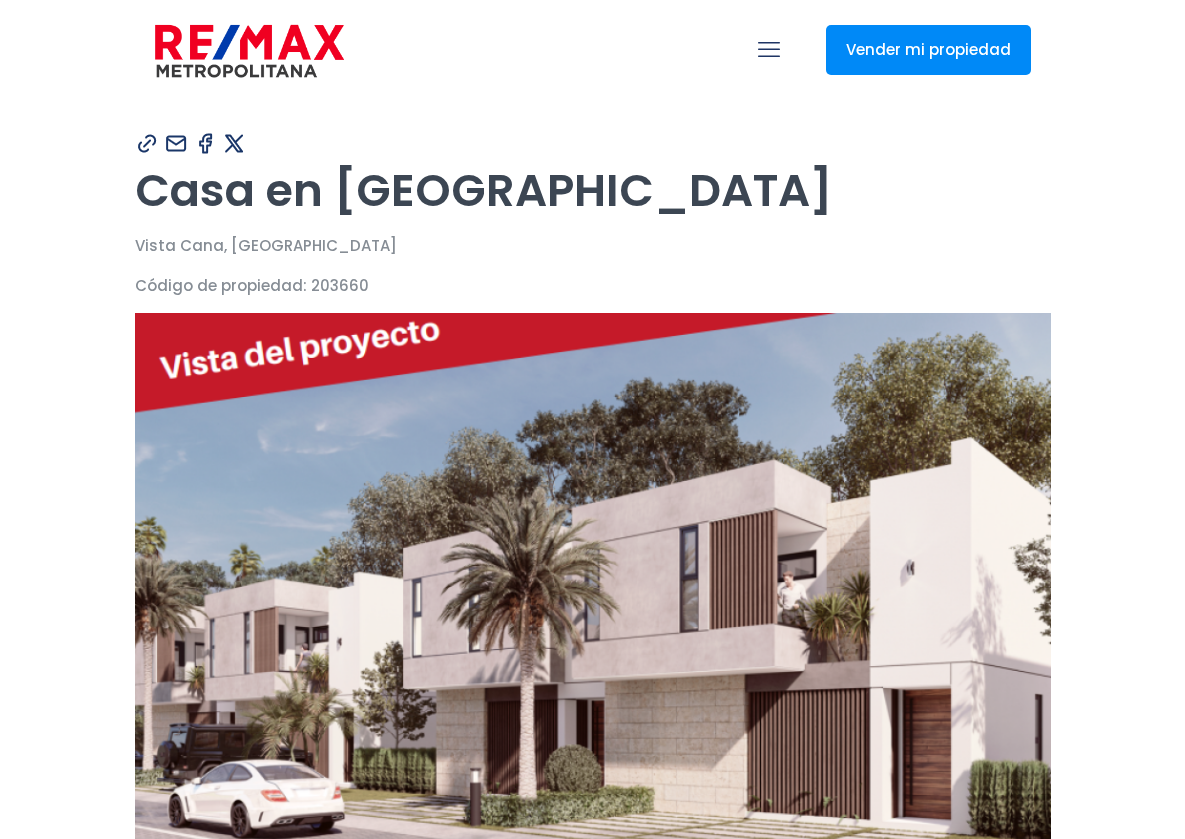 scroll, scrollTop: 0, scrollLeft: 0, axis: both 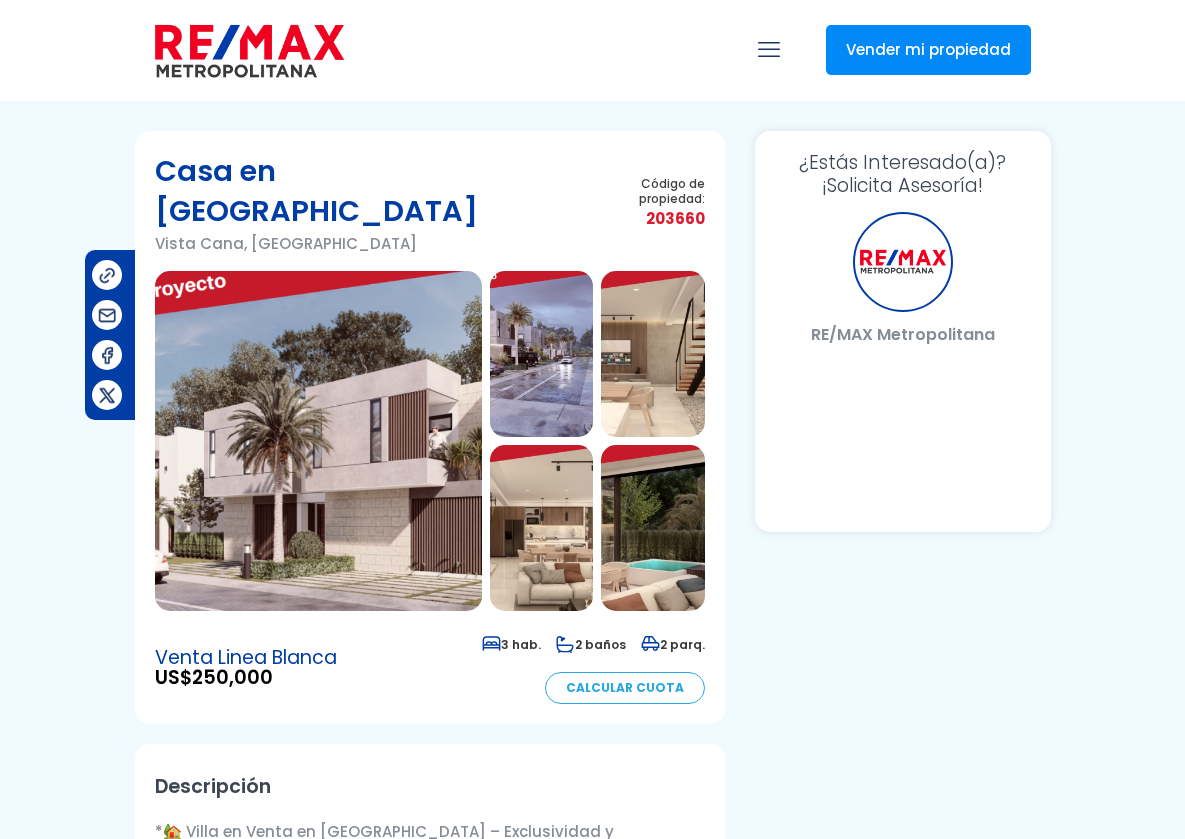select on "FR" 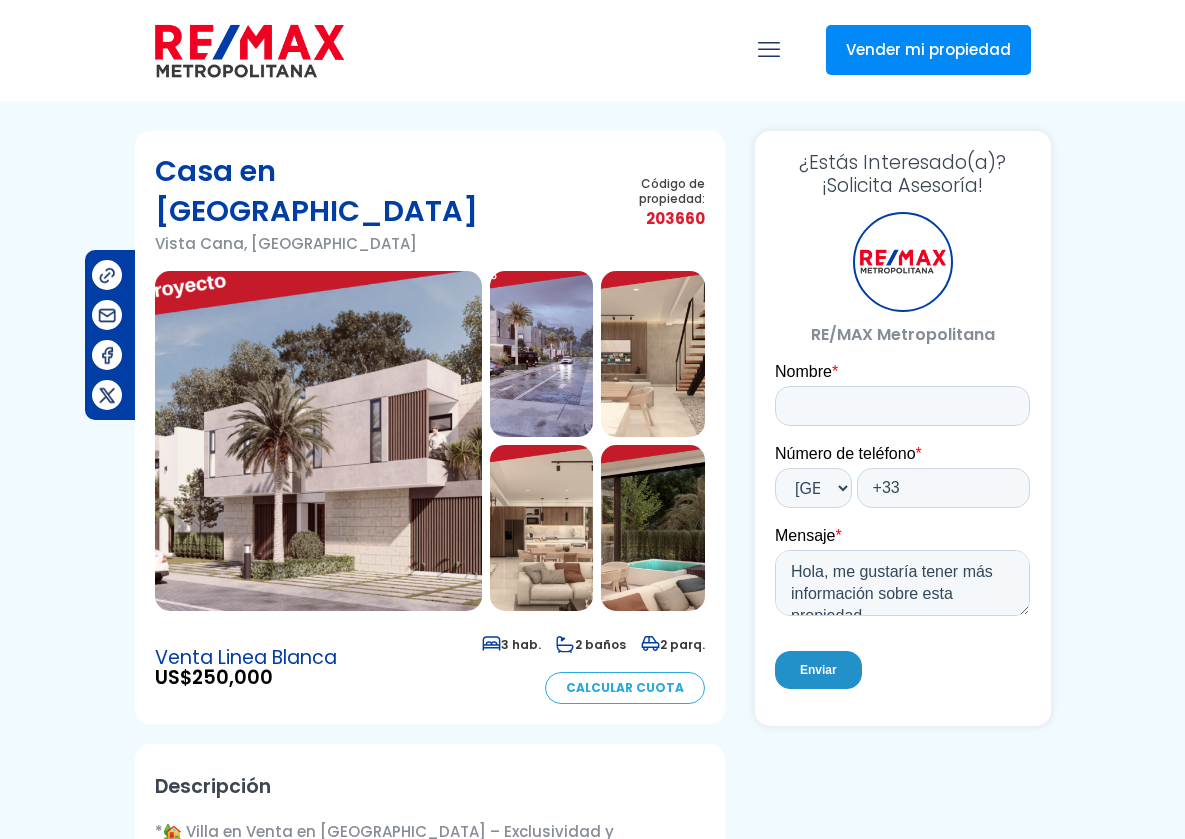 scroll, scrollTop: 0, scrollLeft: 0, axis: both 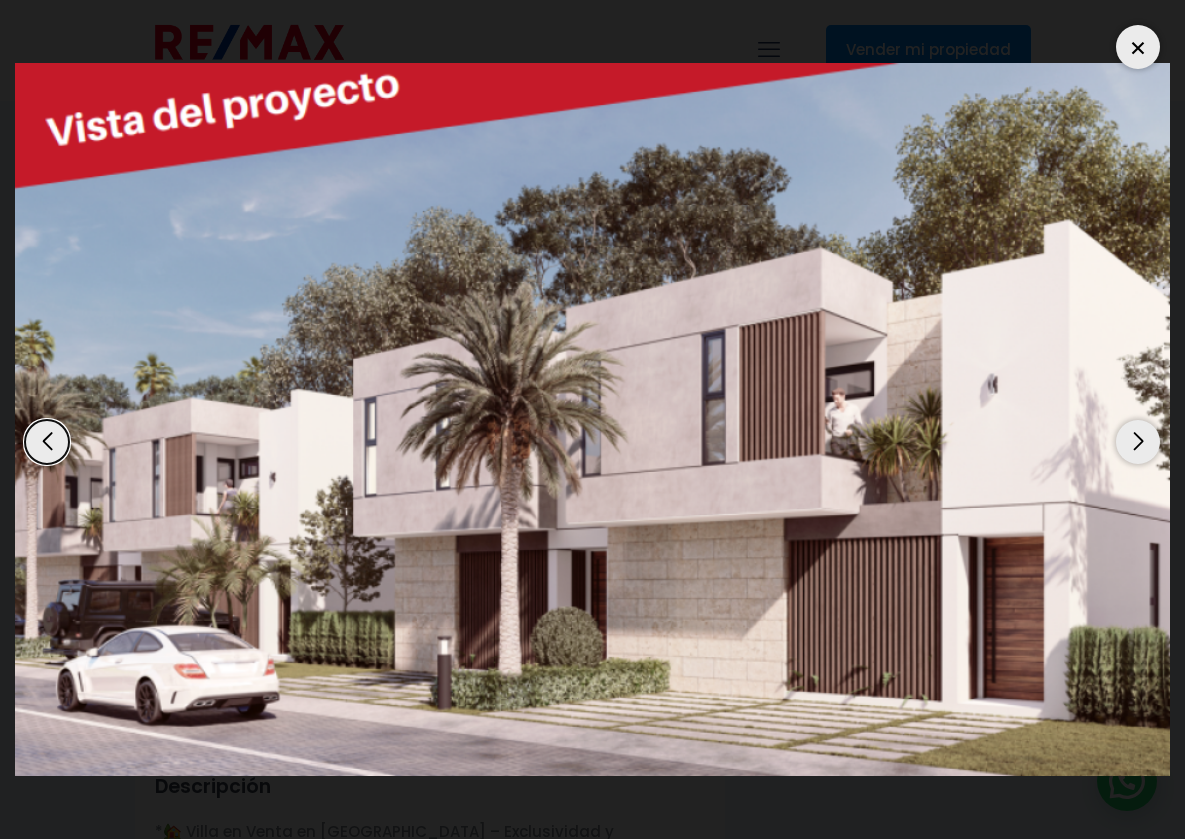 click at bounding box center [1138, 442] 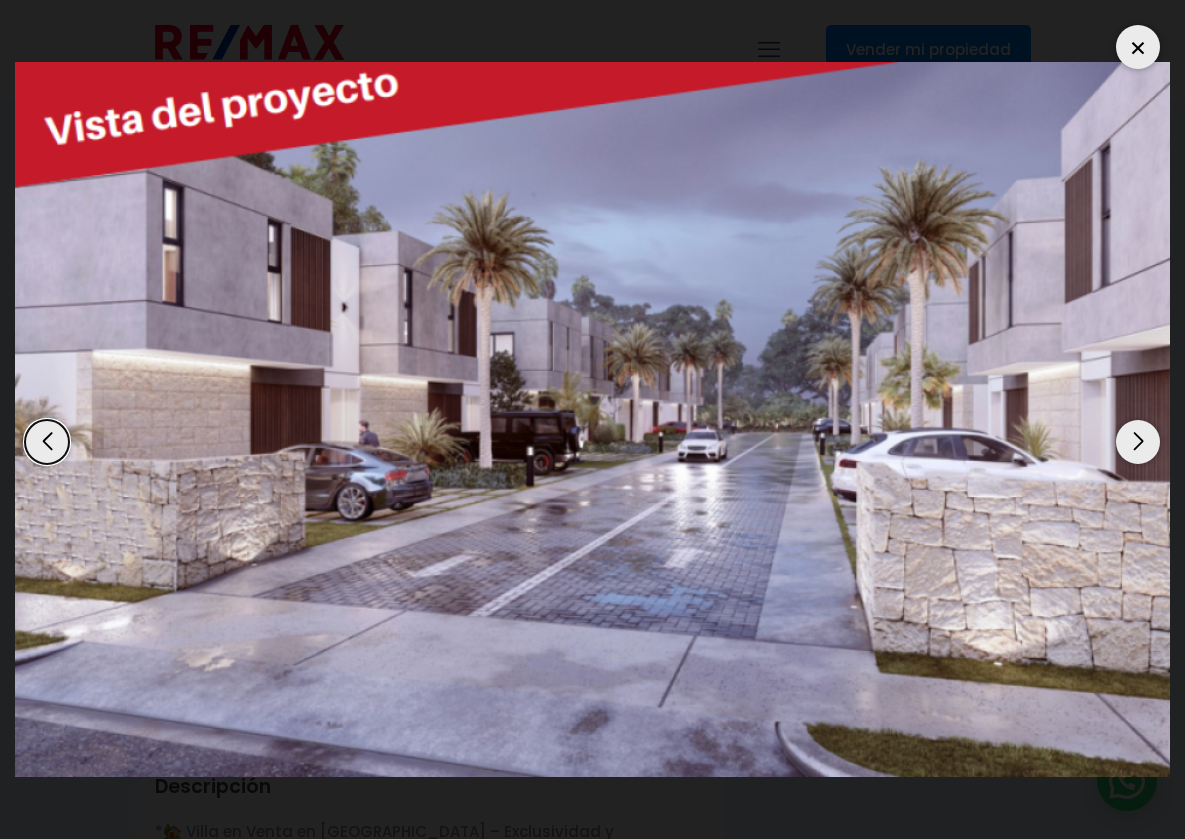 click at bounding box center [1138, 442] 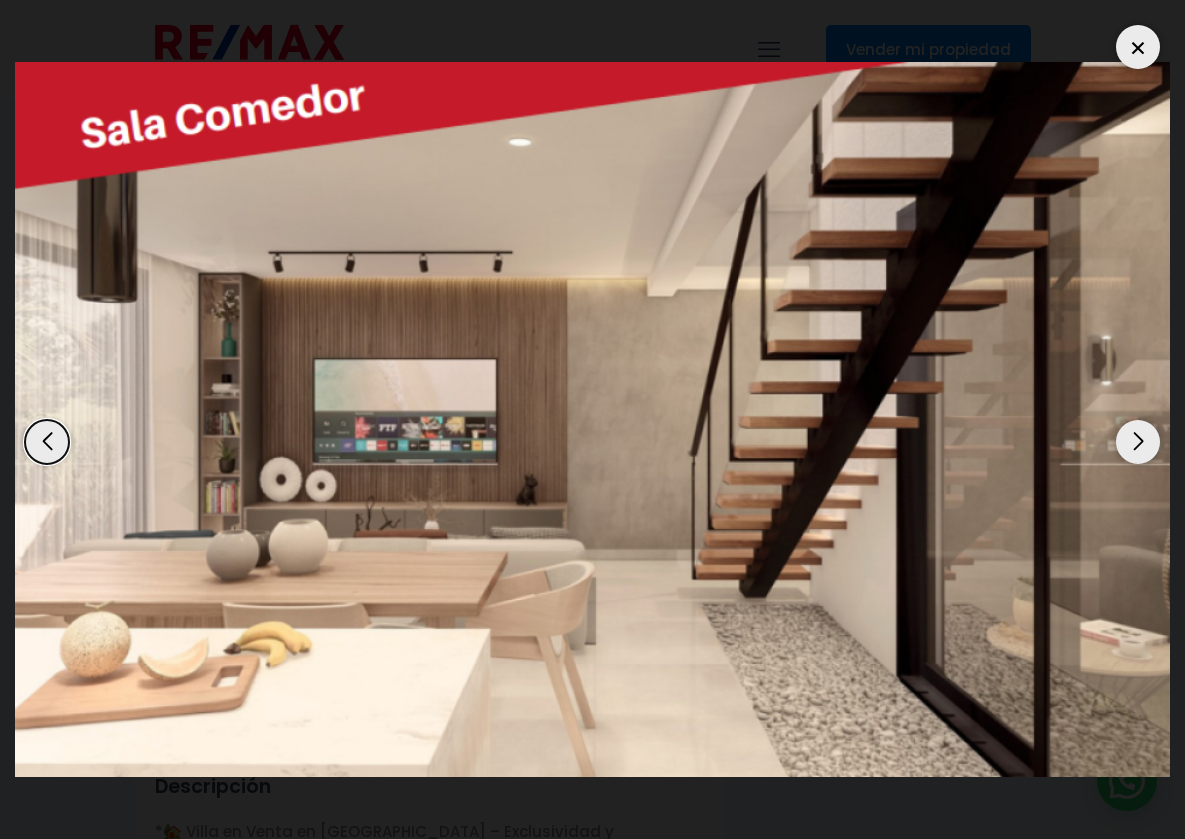 click at bounding box center [1138, 442] 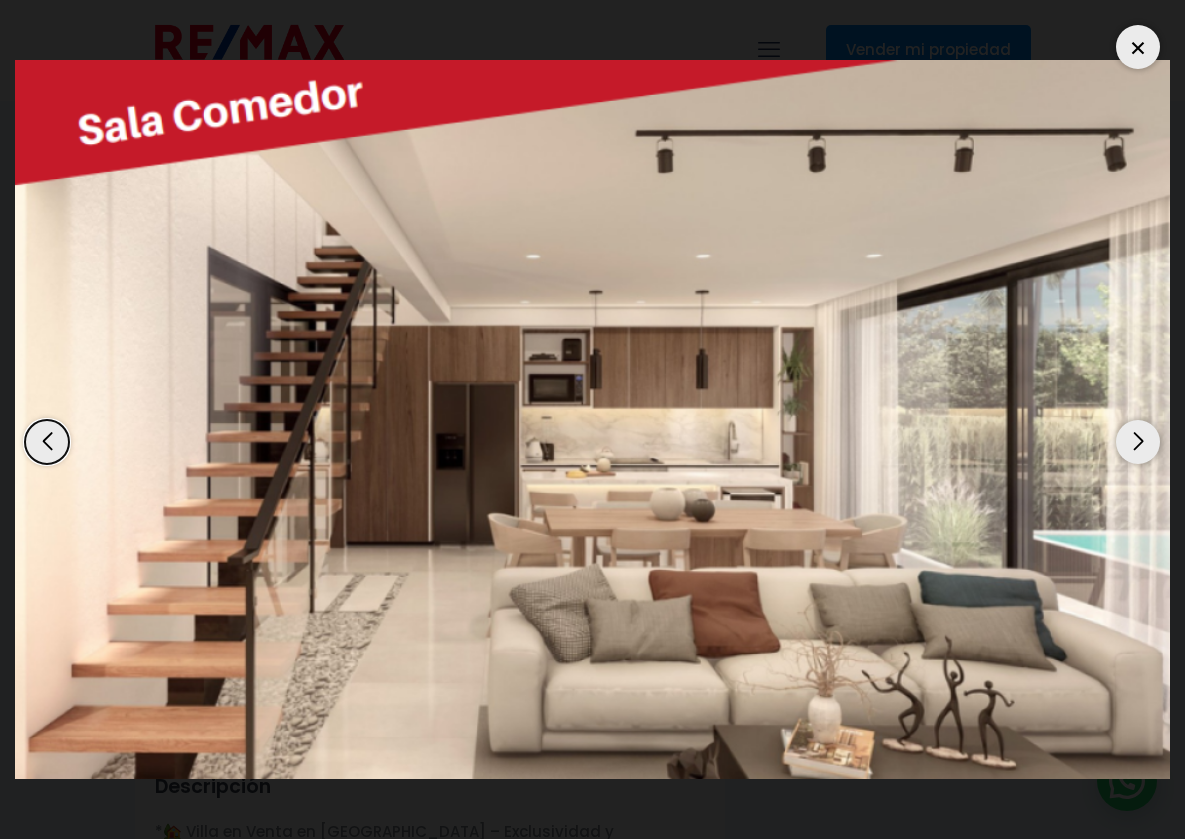 click at bounding box center [1138, 442] 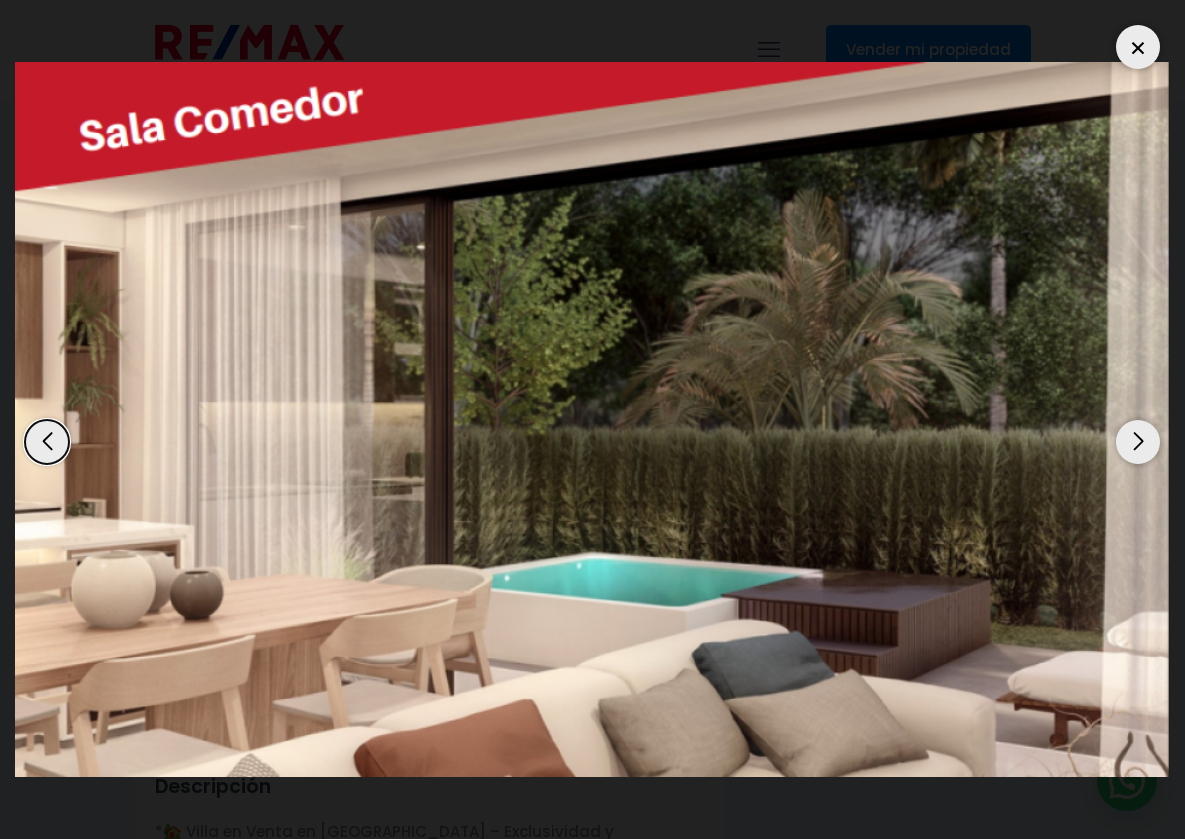 click at bounding box center (1138, 442) 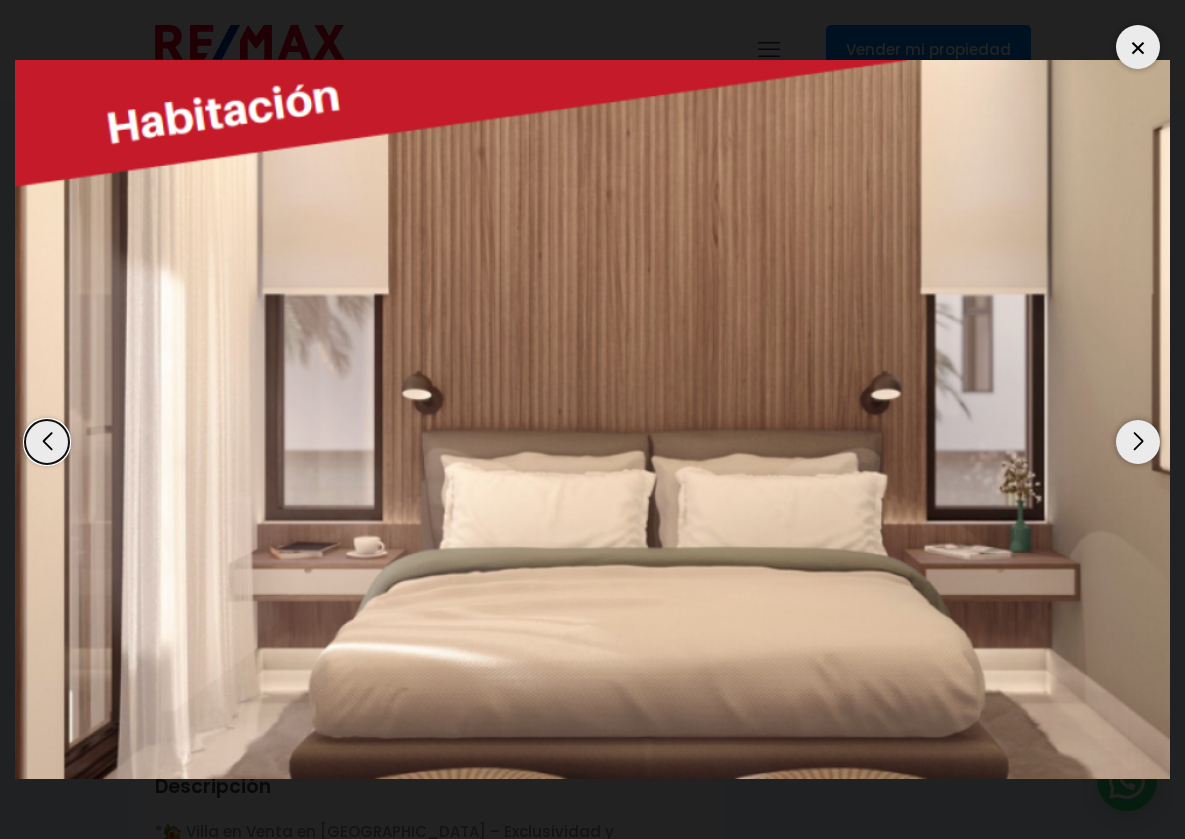 click at bounding box center (1138, 442) 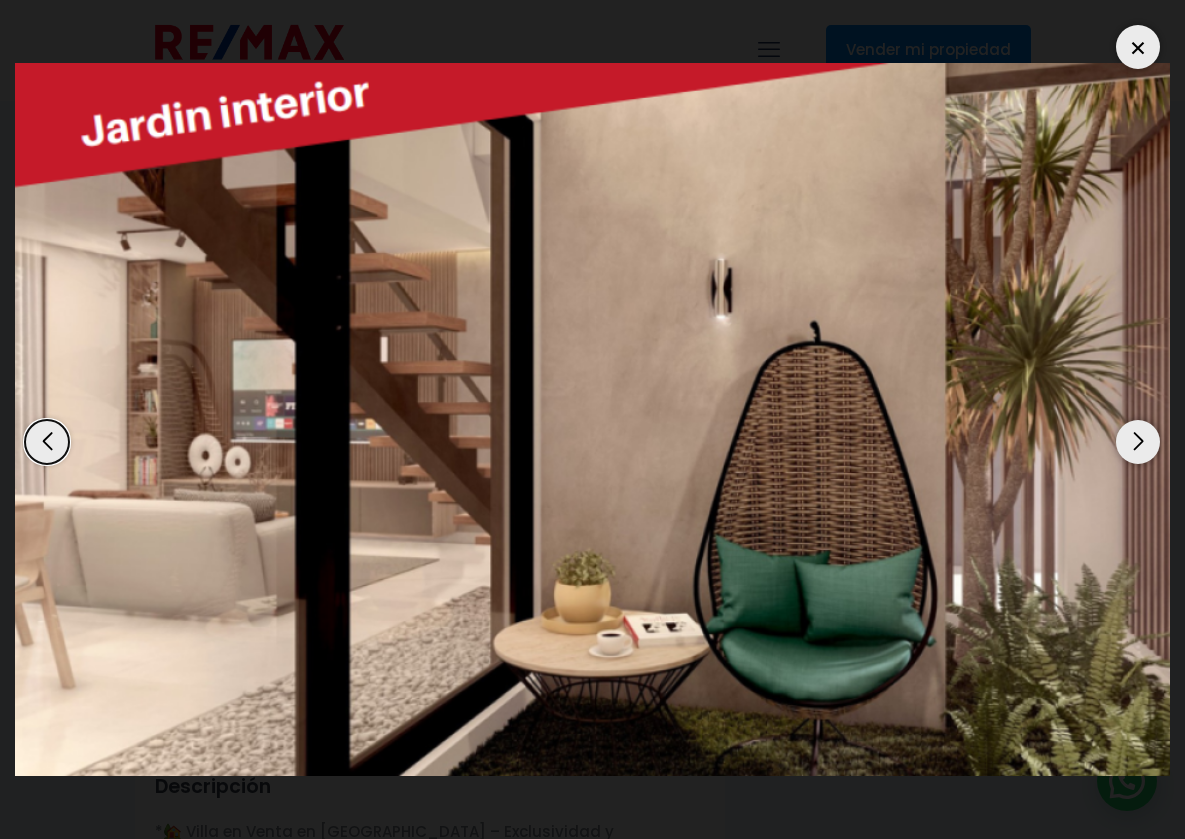 click at bounding box center [1138, 442] 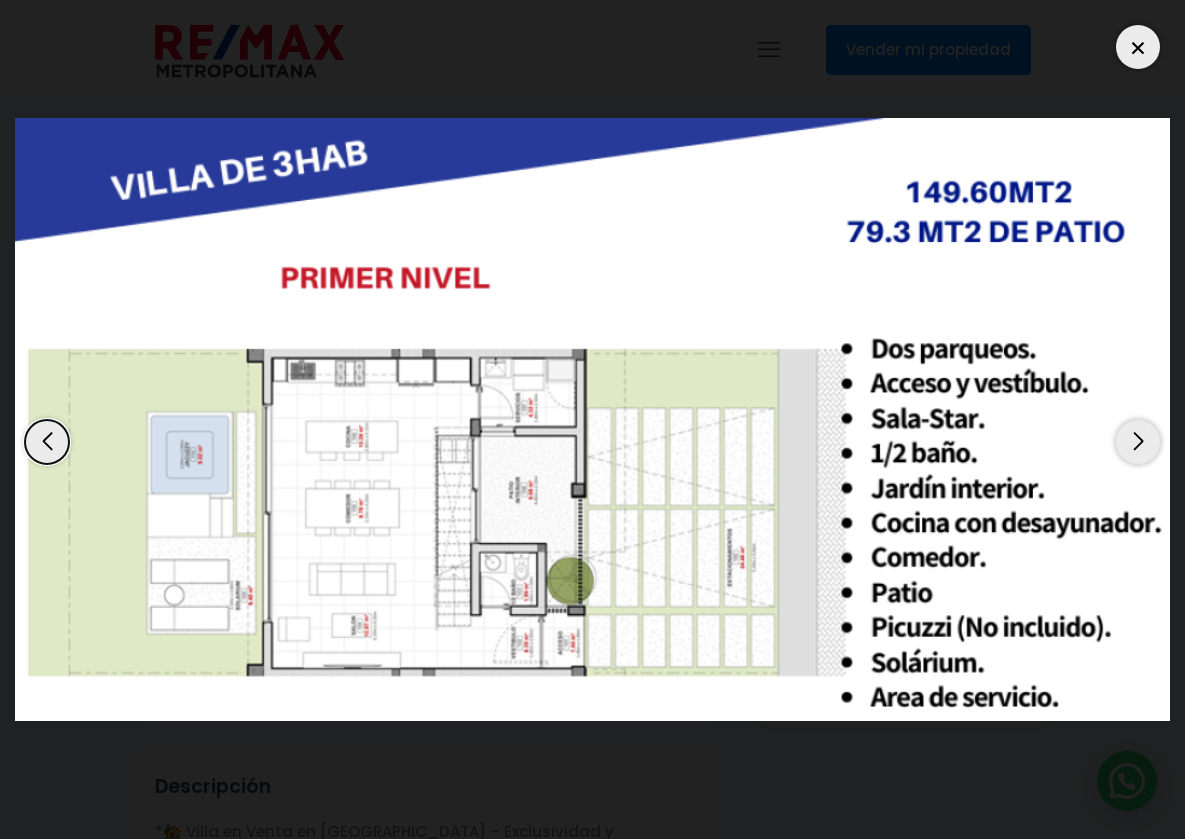 click at bounding box center [1138, 442] 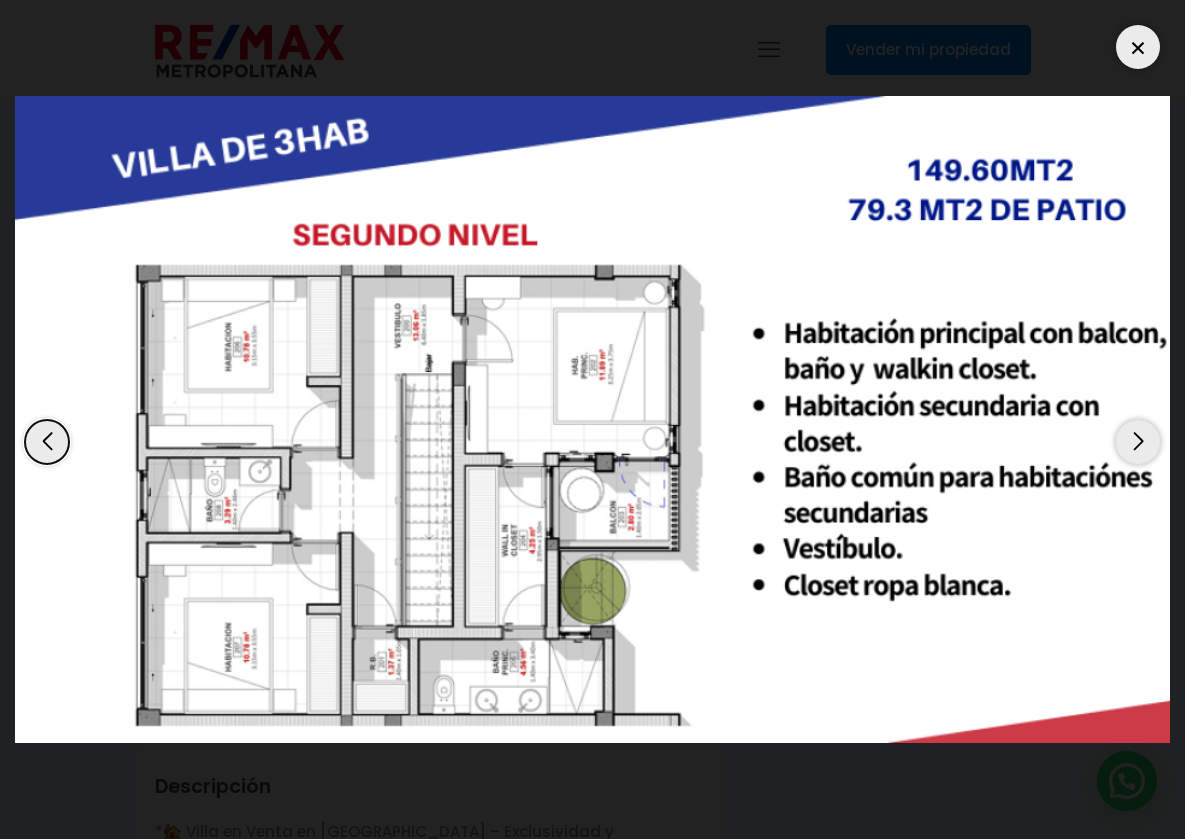 click at bounding box center (1138, 442) 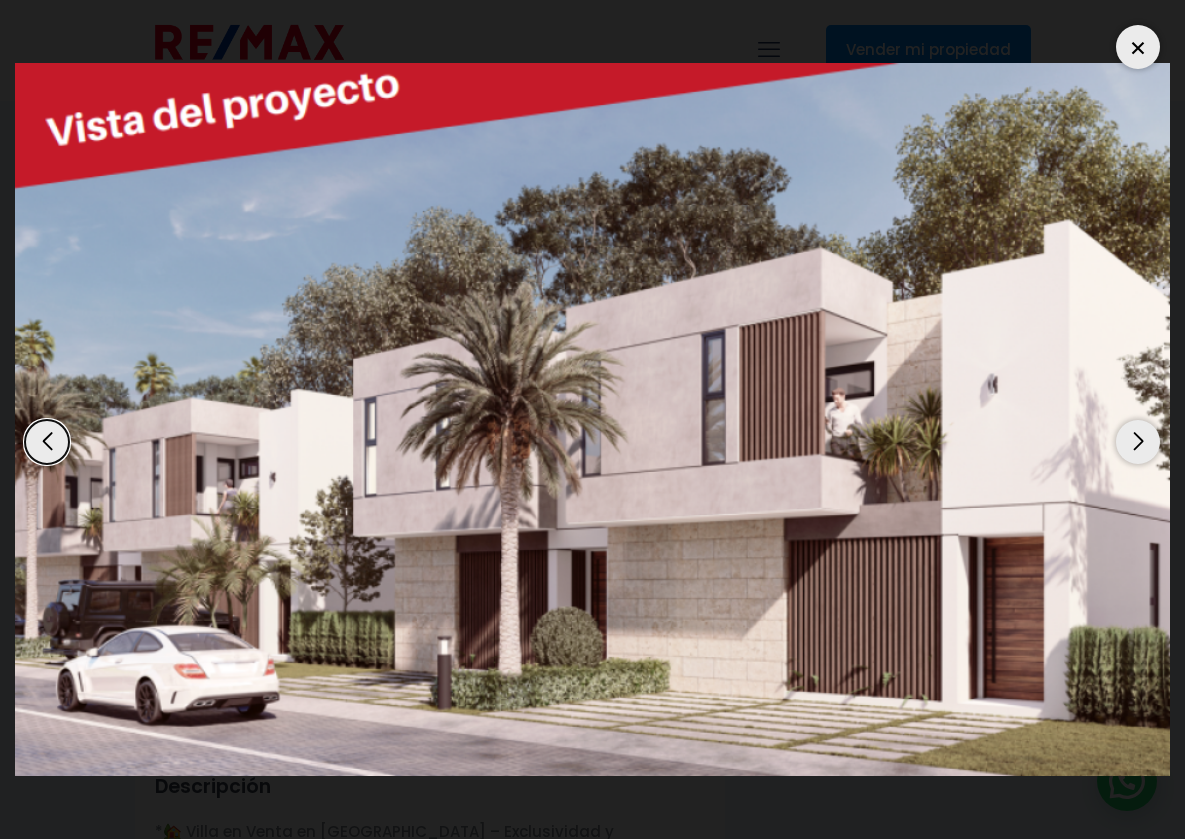 click at bounding box center (1138, 442) 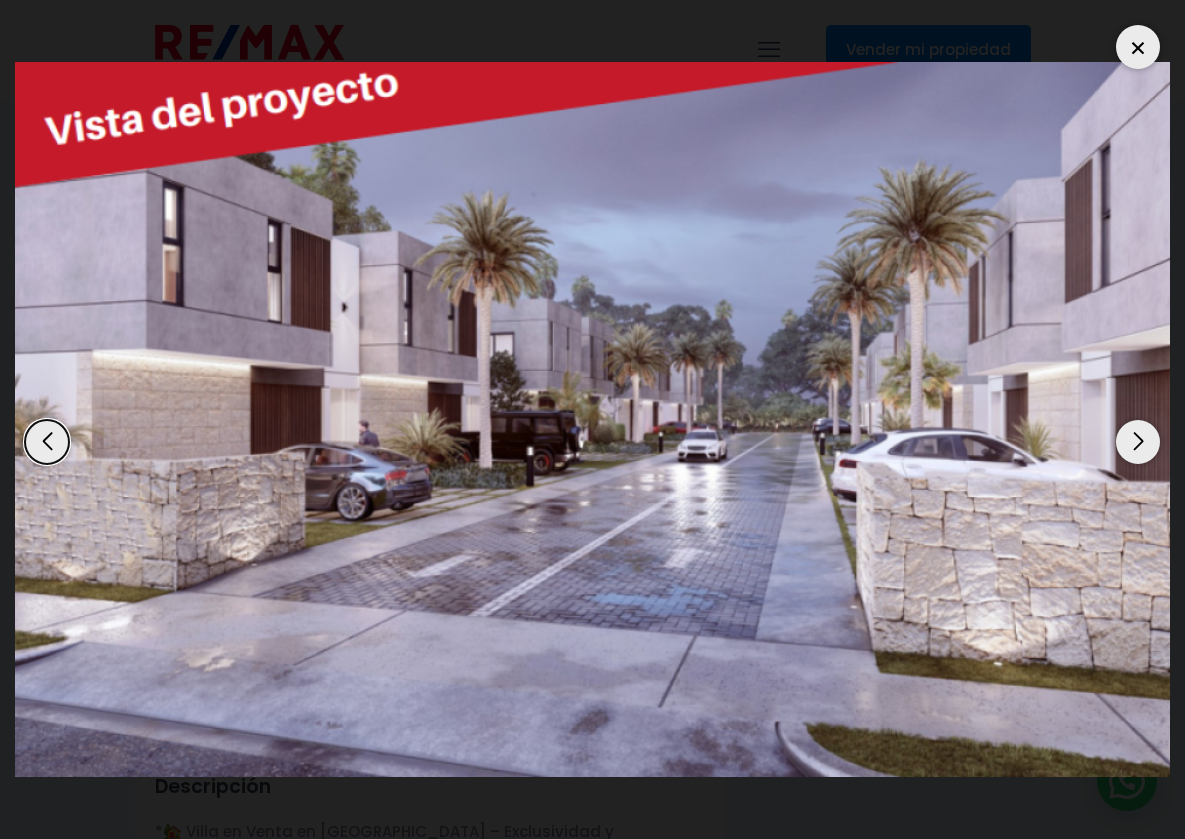 click at bounding box center [1138, 442] 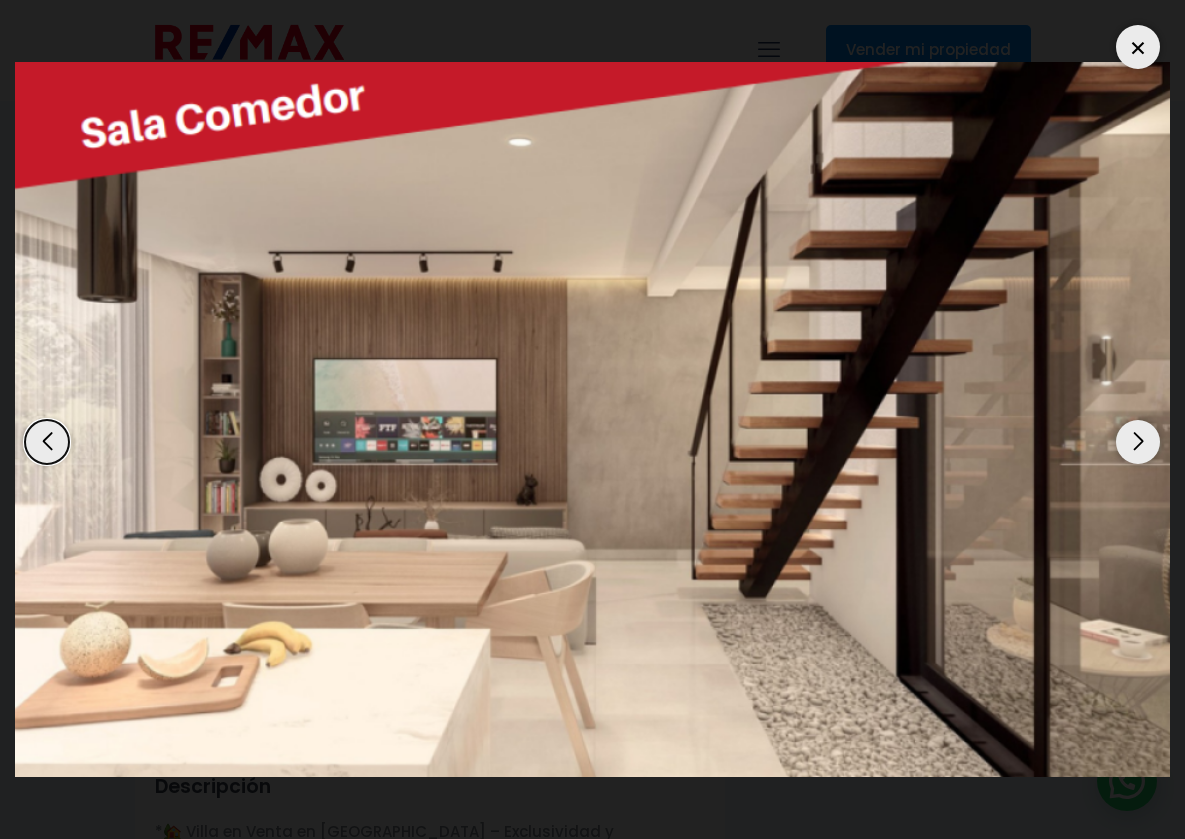 click at bounding box center [1138, 47] 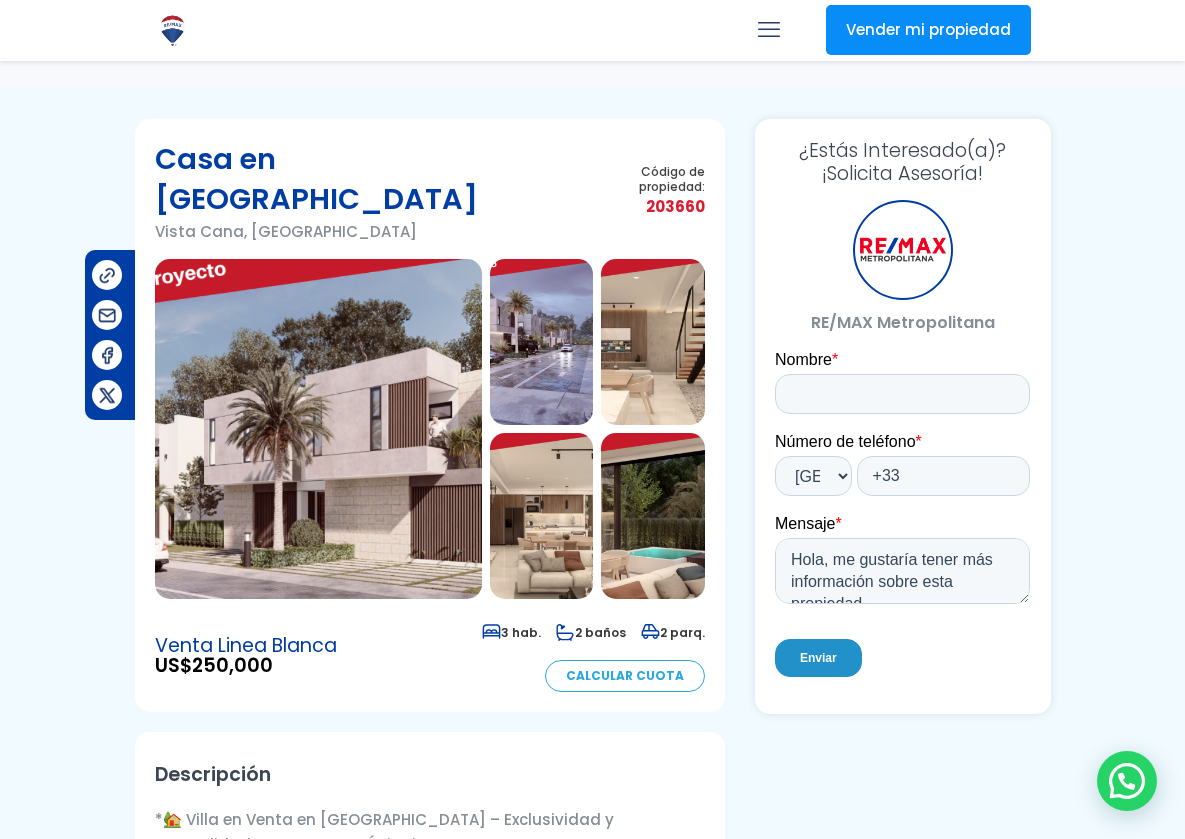 scroll, scrollTop: 0, scrollLeft: 0, axis: both 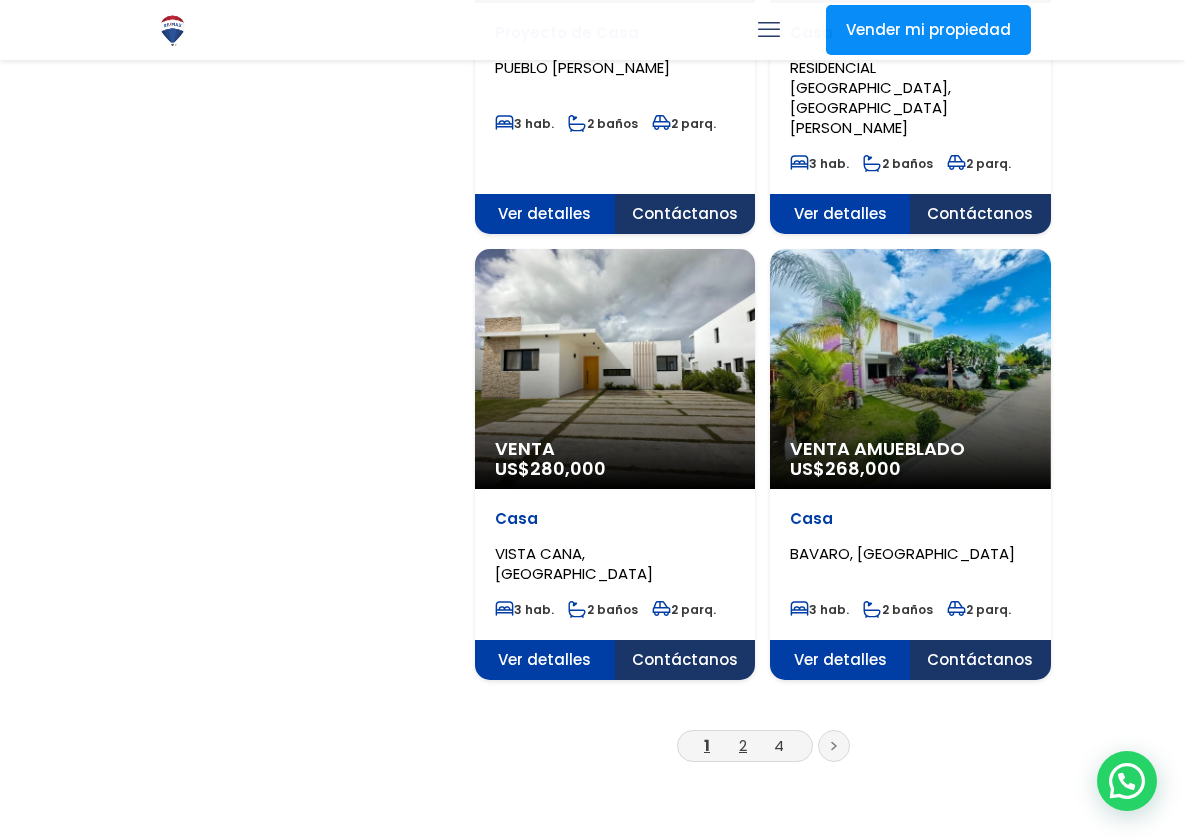 click on "2" at bounding box center (743, 745) 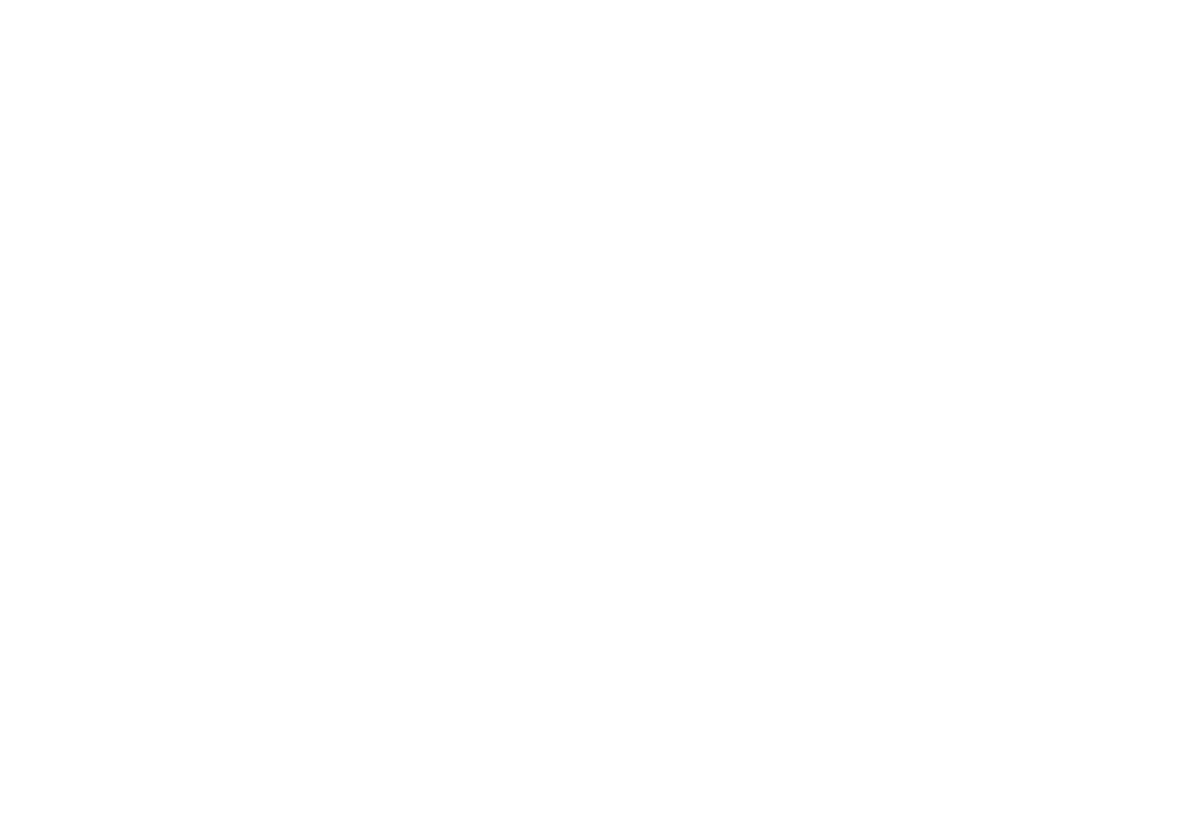 scroll, scrollTop: 0, scrollLeft: 0, axis: both 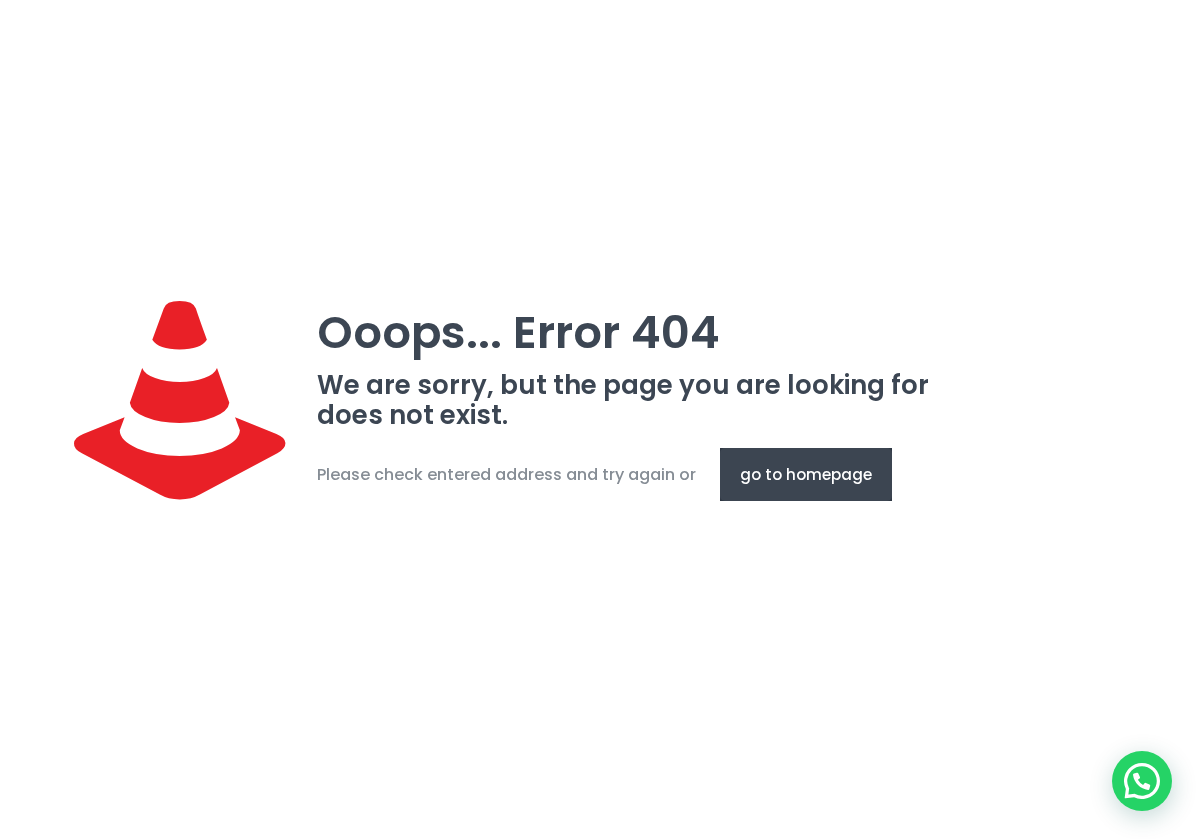 click on "go to homepage" at bounding box center (806, 474) 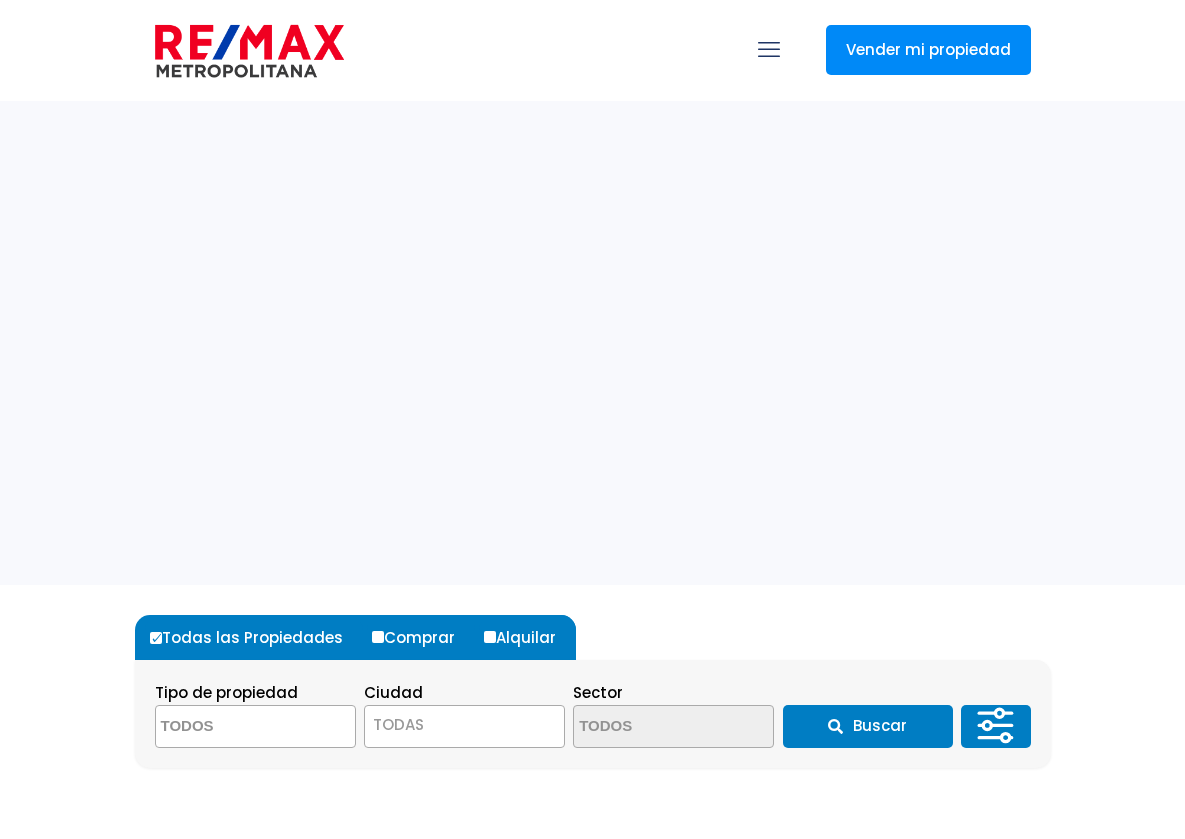 select 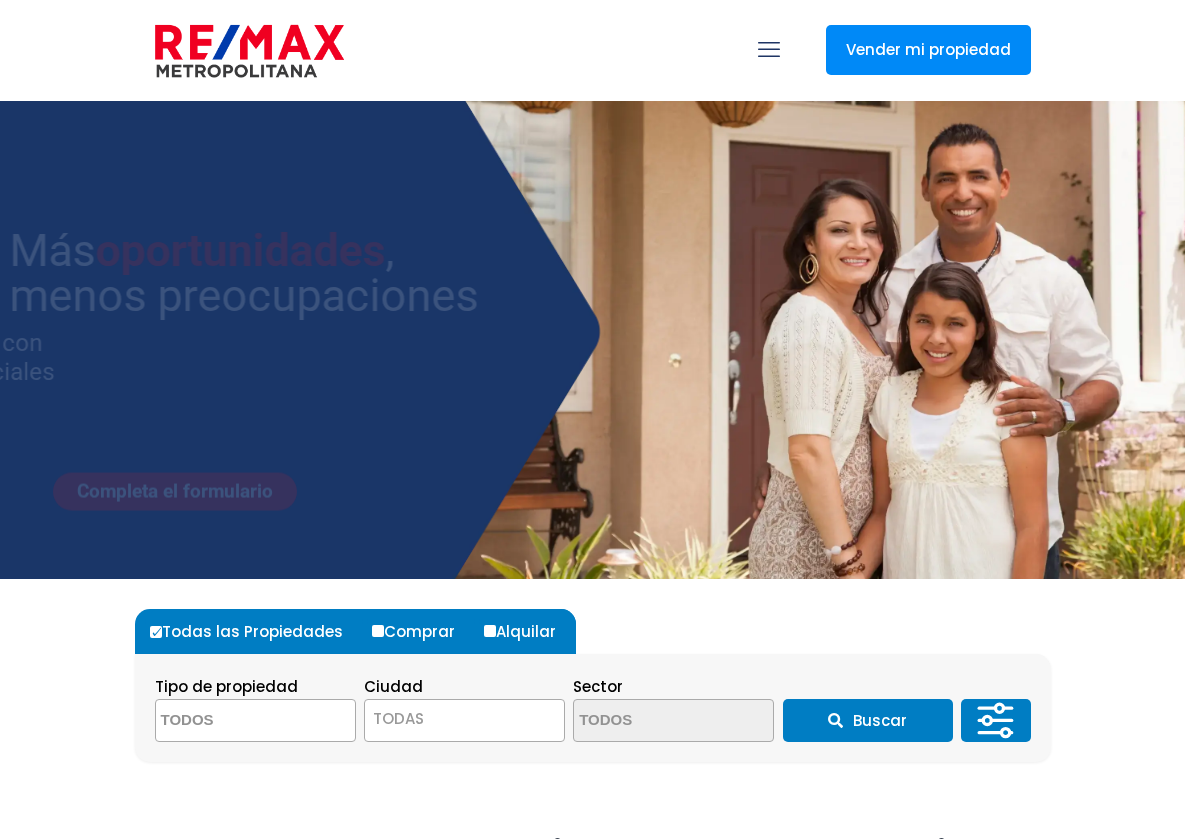 scroll, scrollTop: 0, scrollLeft: 0, axis: both 